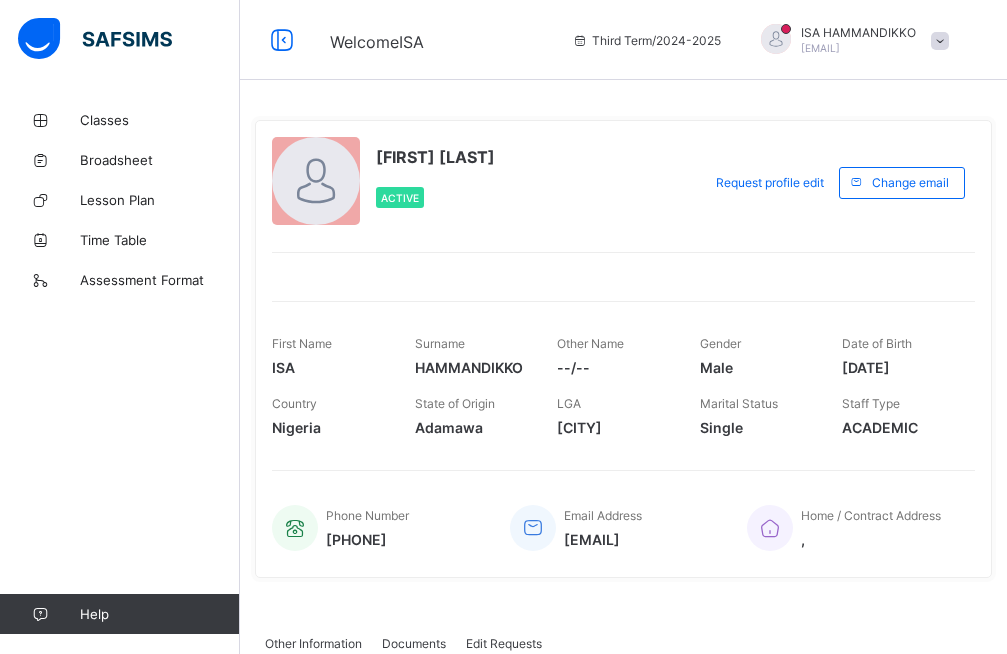 scroll, scrollTop: 0, scrollLeft: 0, axis: both 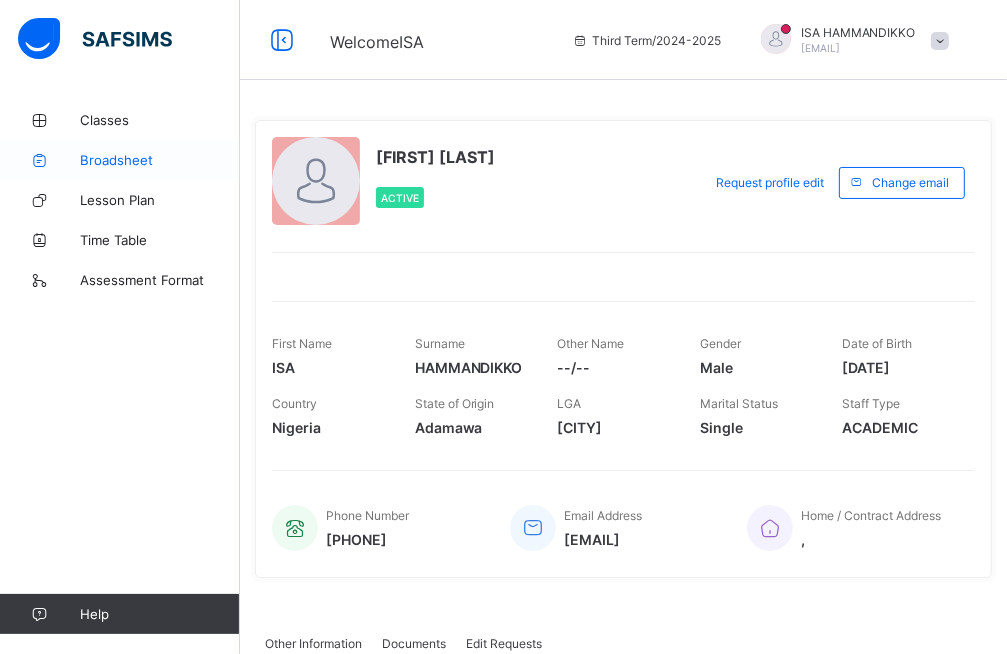 click on "Broadsheet" at bounding box center (160, 160) 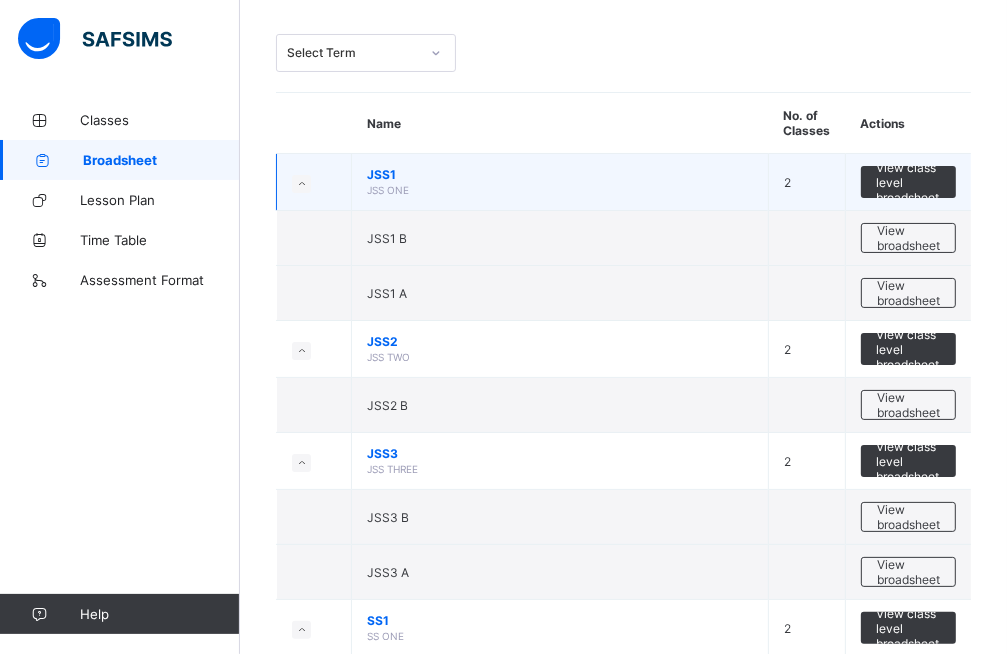 scroll, scrollTop: 424, scrollLeft: 0, axis: vertical 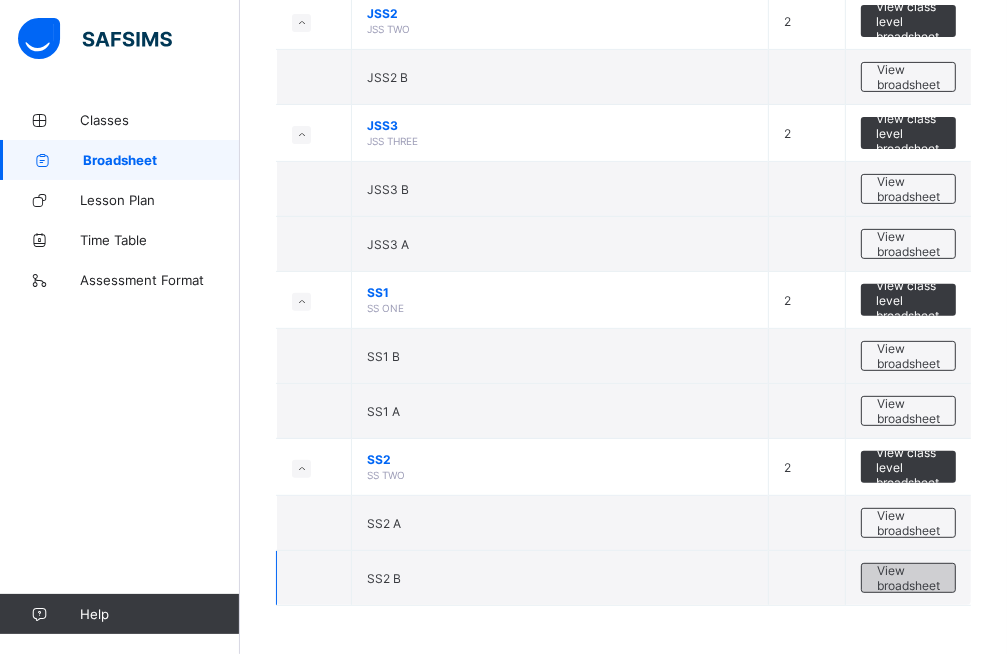 click on "View broadsheet" at bounding box center [908, 578] 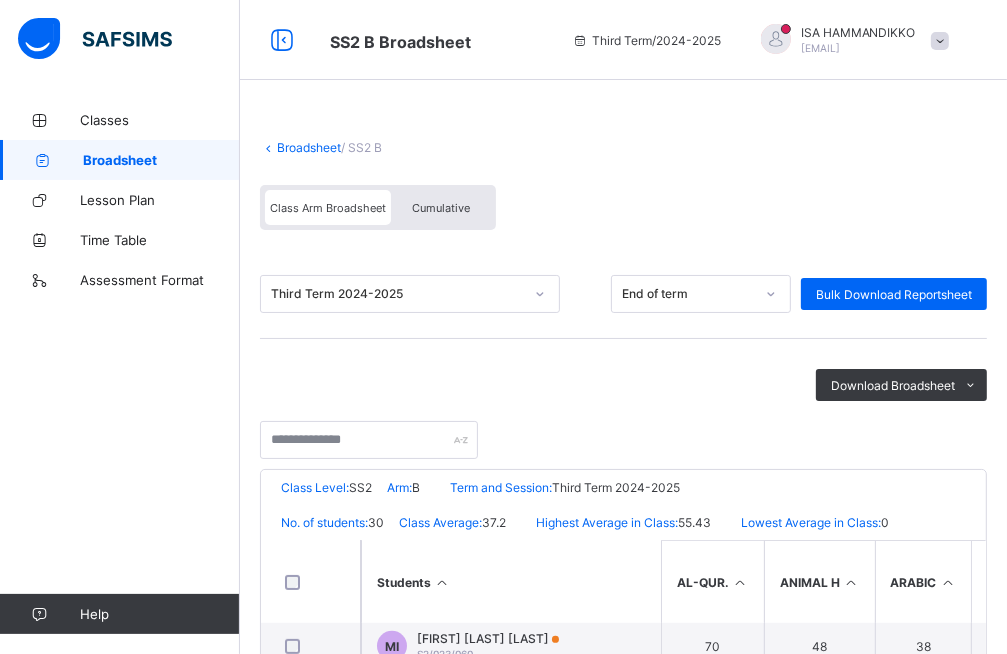 scroll, scrollTop: 600, scrollLeft: 0, axis: vertical 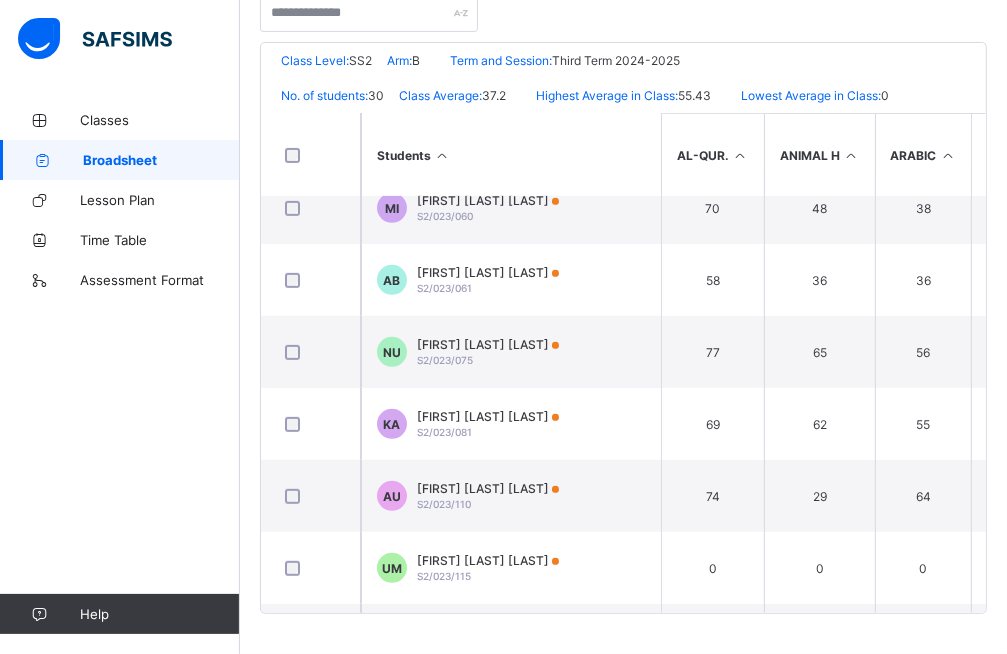 drag, startPoint x: 463, startPoint y: 613, endPoint x: 480, endPoint y: 613, distance: 17 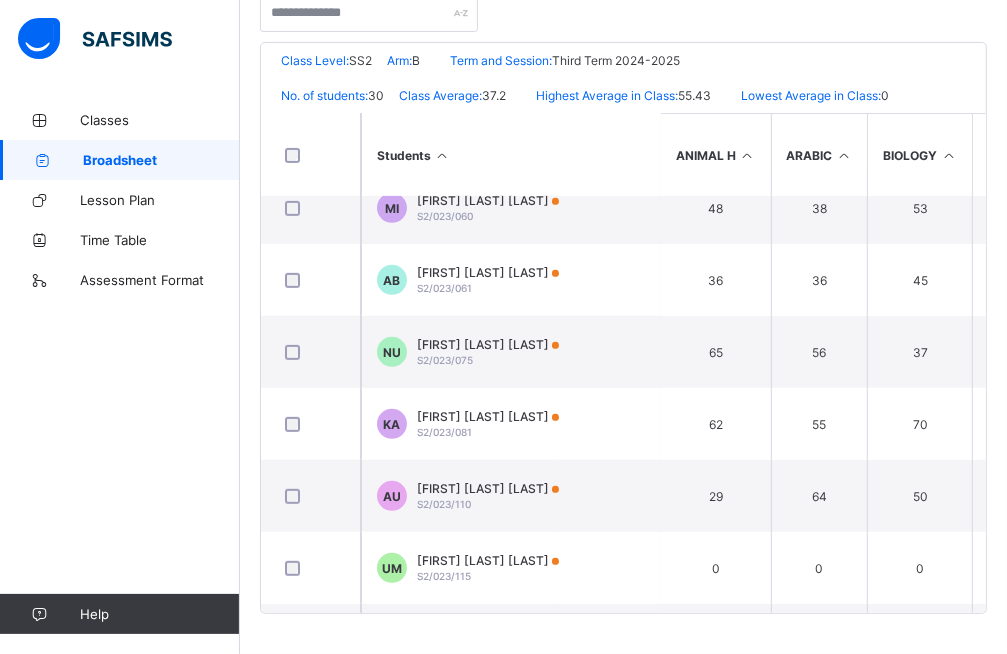 scroll, scrollTop: 600, scrollLeft: 158, axis: both 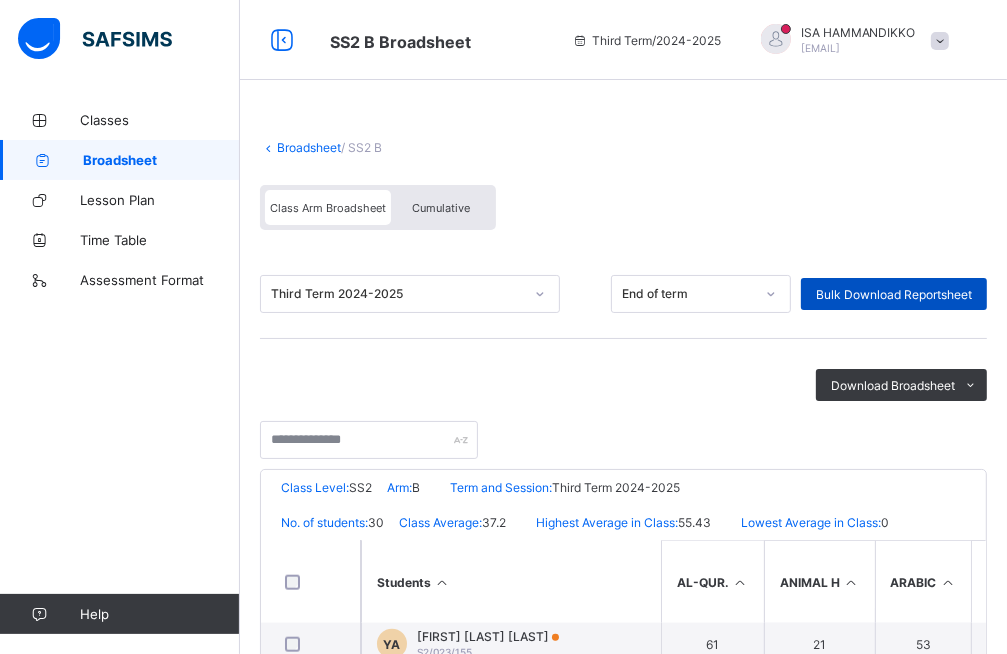 click on "Bulk Download Reportsheet" at bounding box center [894, 294] 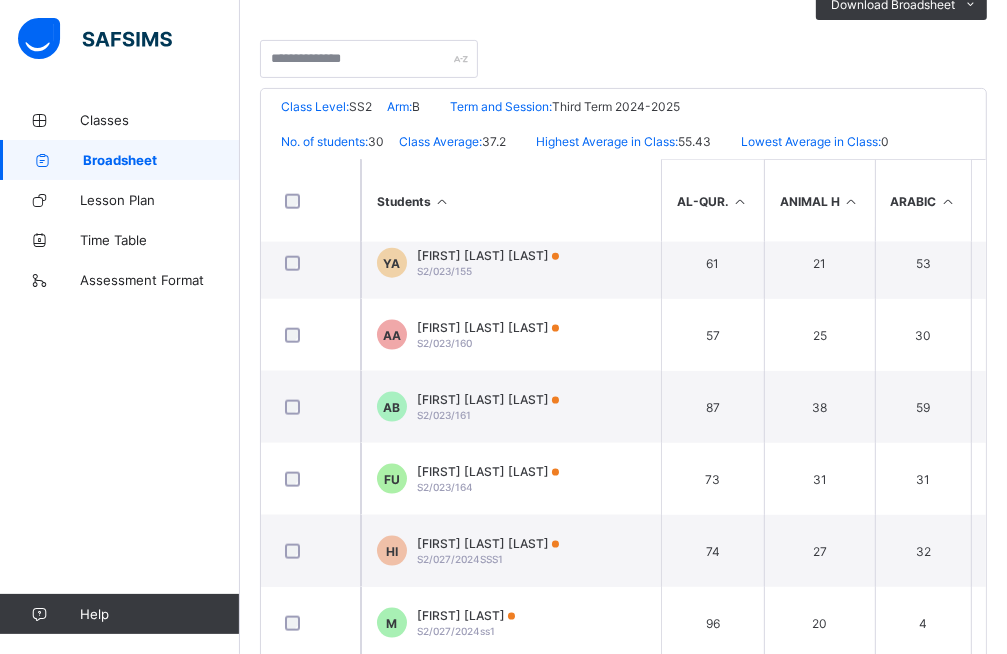 scroll, scrollTop: 428, scrollLeft: 0, axis: vertical 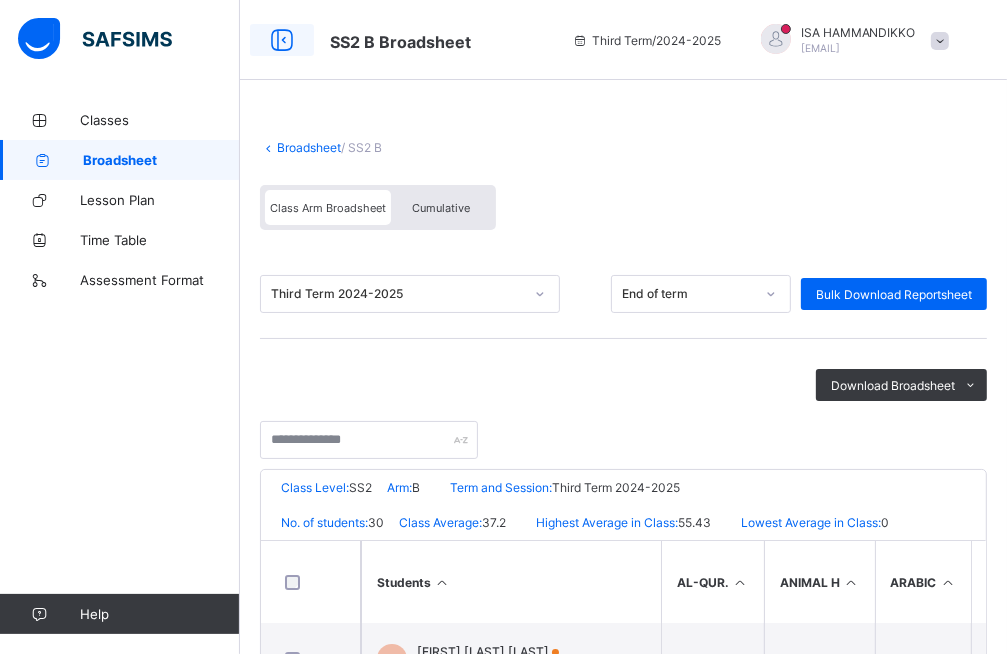 click at bounding box center [282, 40] 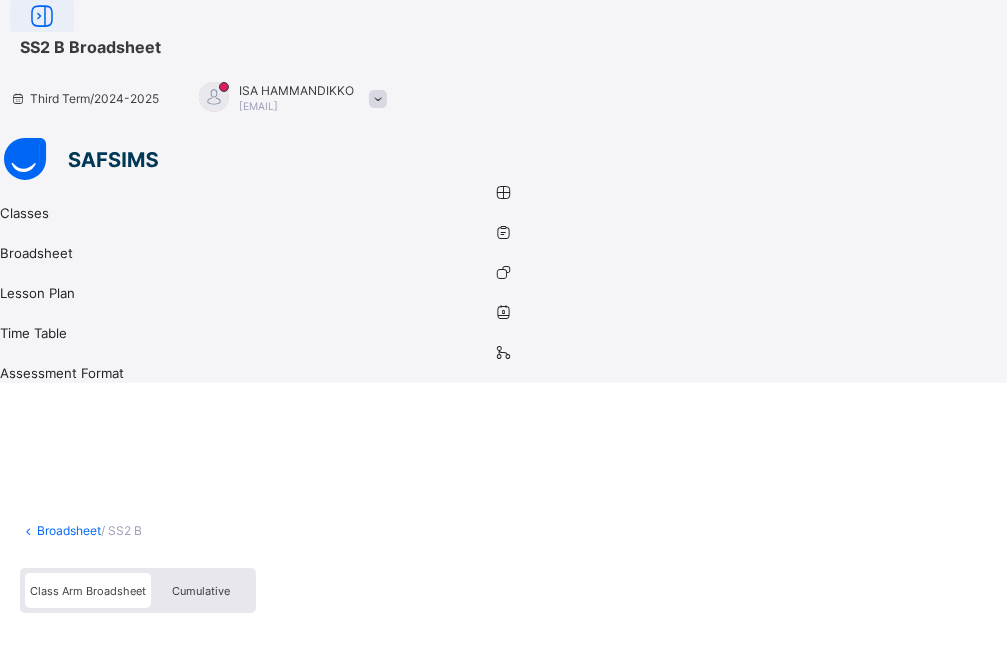 click at bounding box center (42, 16) 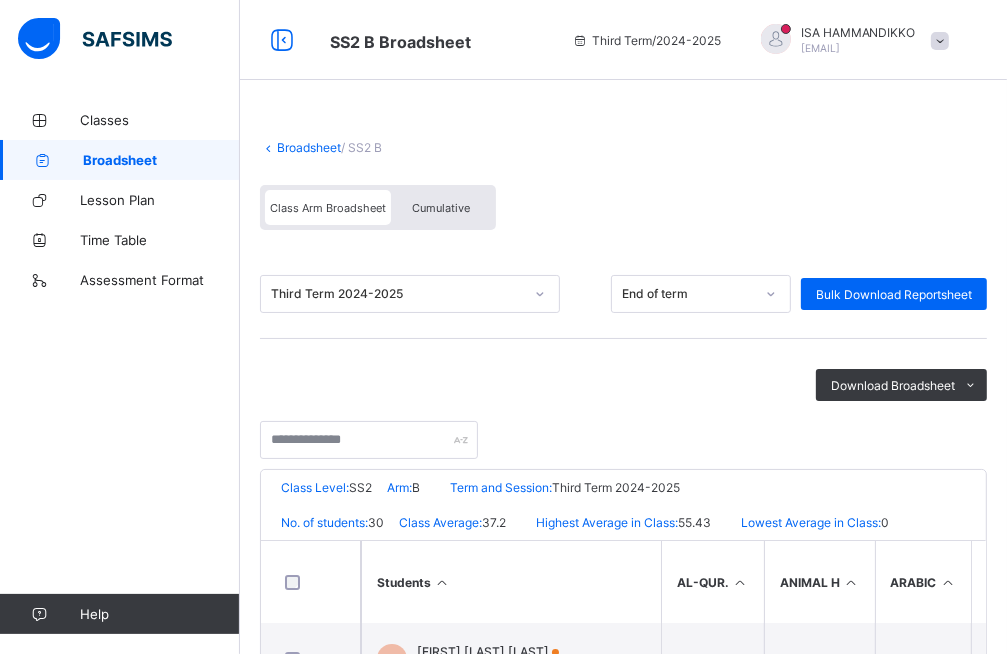 click on "Broadsheet" at bounding box center (309, 147) 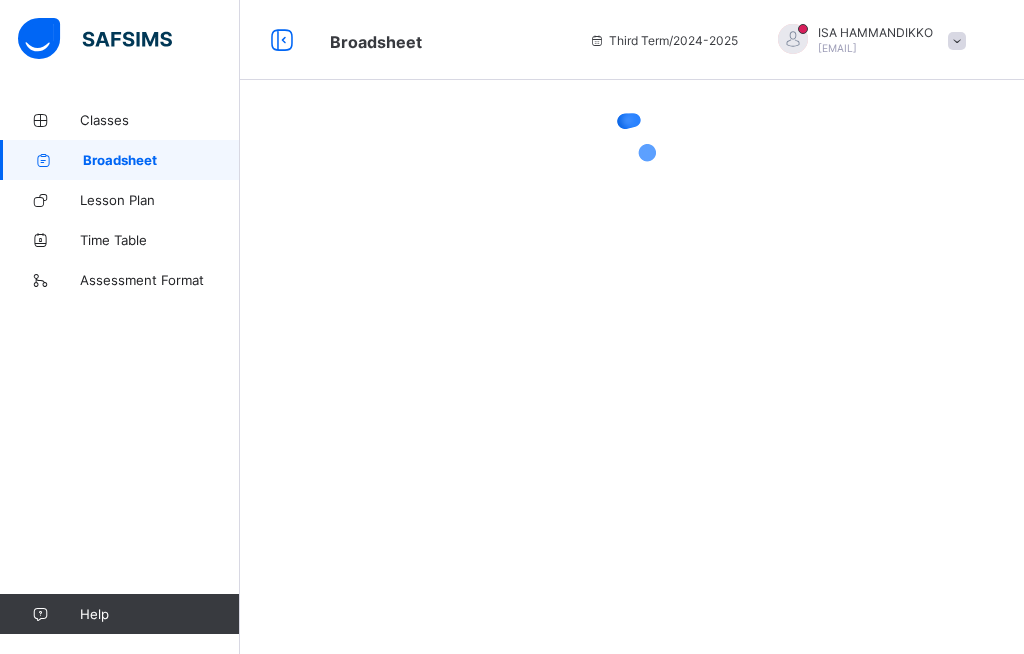 click at bounding box center (957, 41) 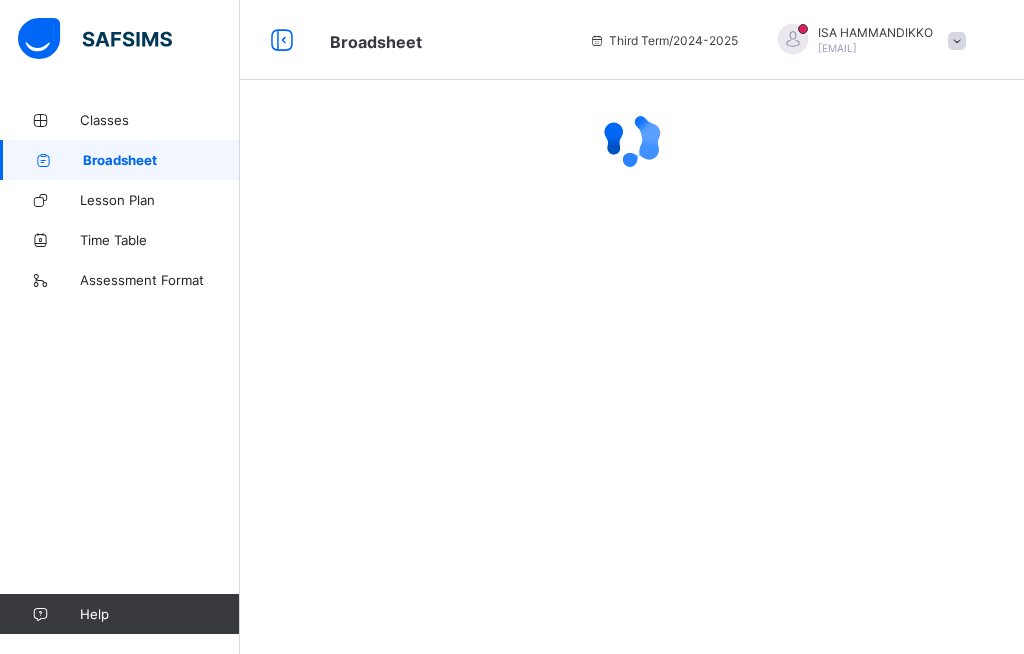 click at bounding box center [632, 327] 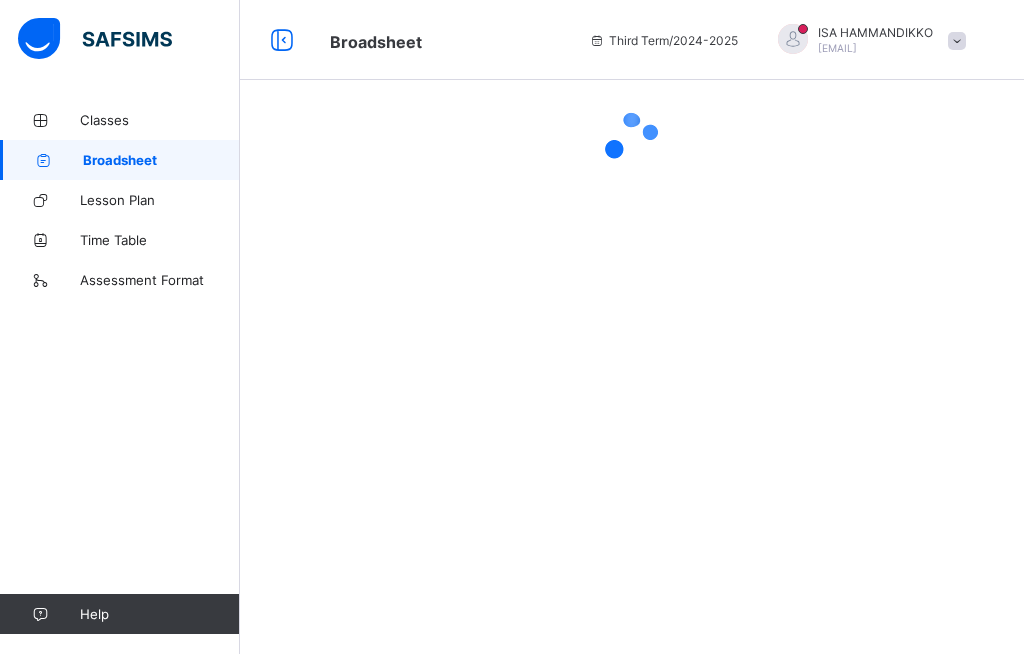 click on "Broadsheet" at bounding box center (161, 160) 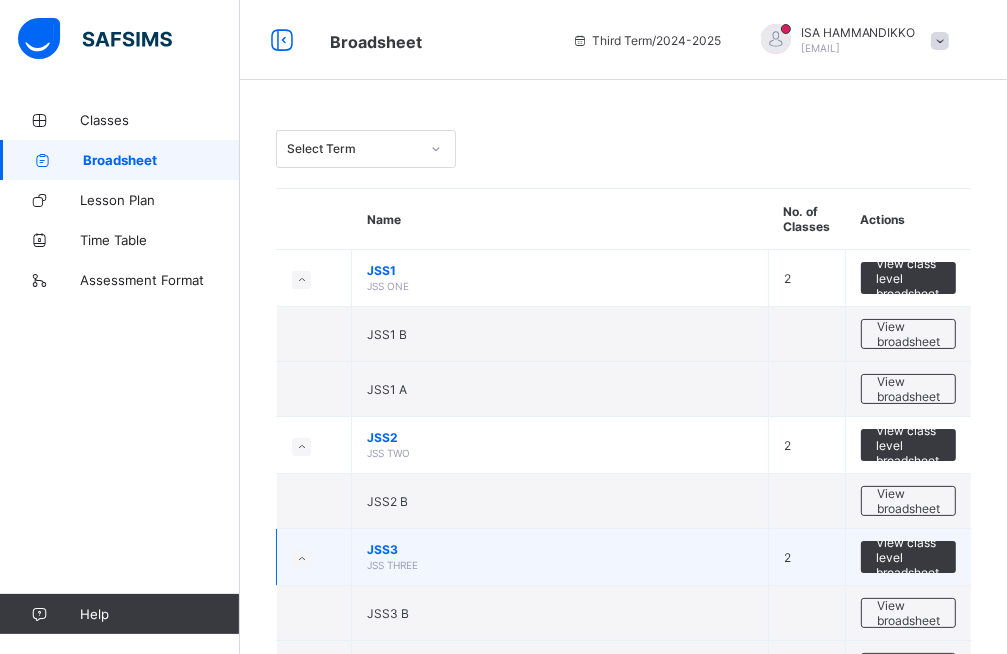 click on "JSS3" at bounding box center (560, 549) 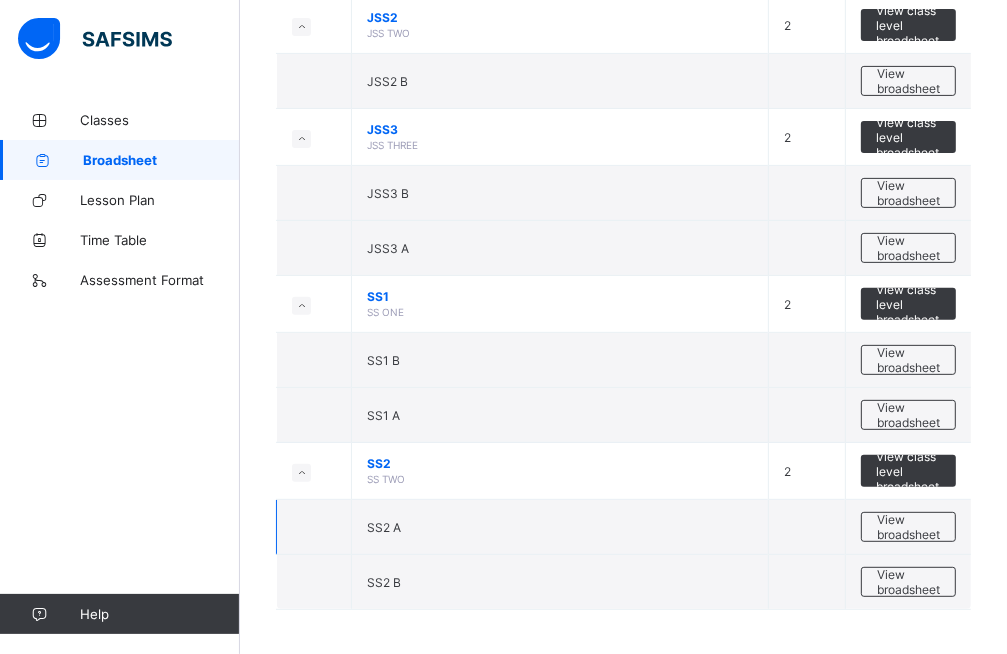 scroll, scrollTop: 424, scrollLeft: 0, axis: vertical 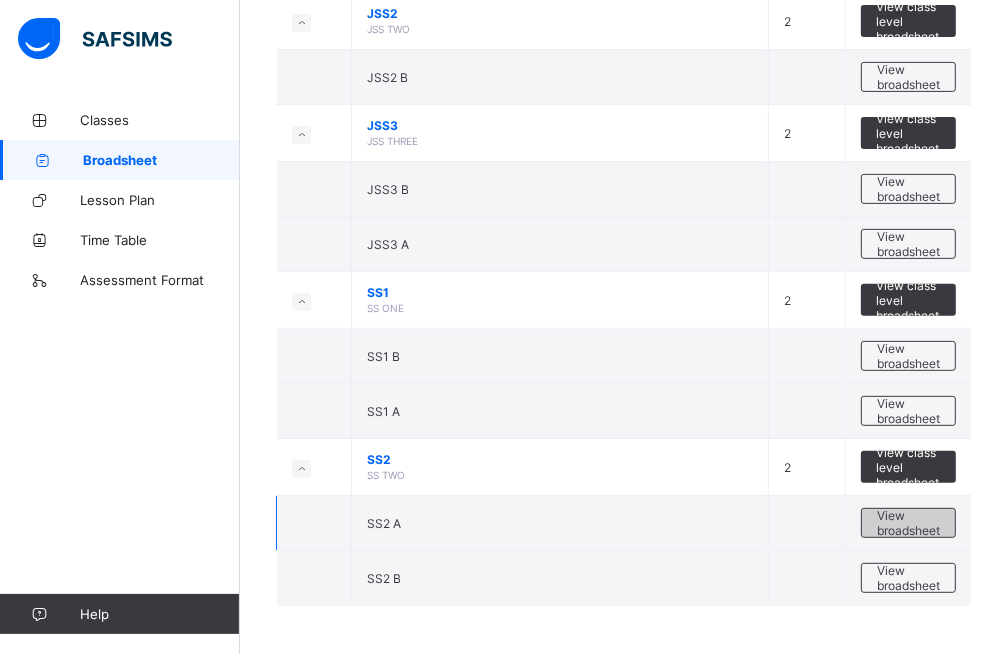 click on "View broadsheet" at bounding box center (908, 523) 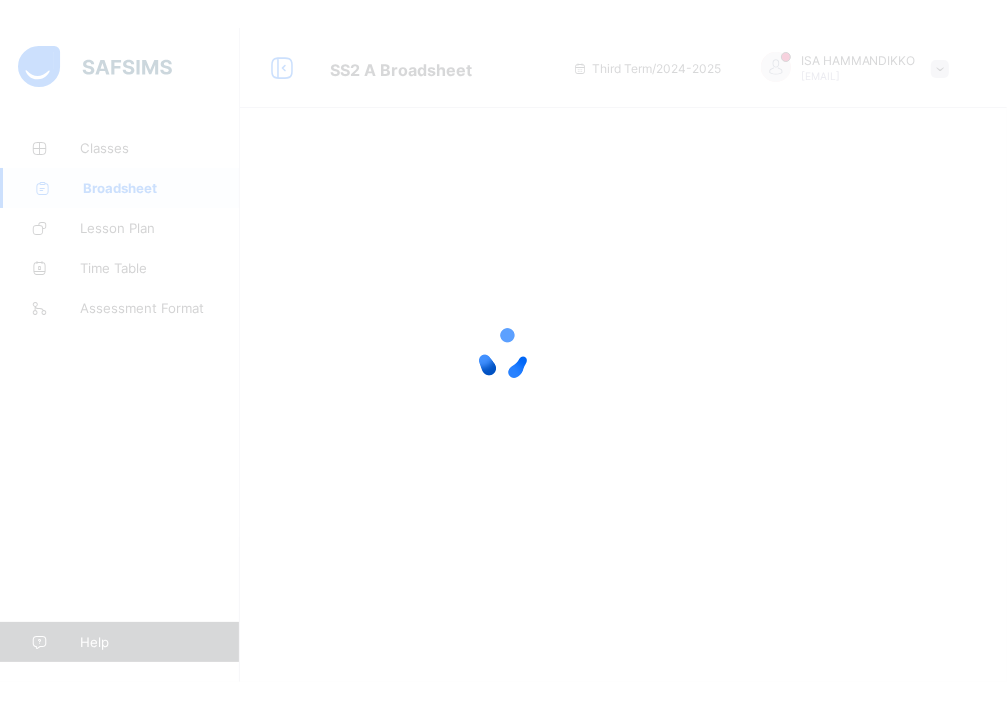 scroll, scrollTop: 0, scrollLeft: 0, axis: both 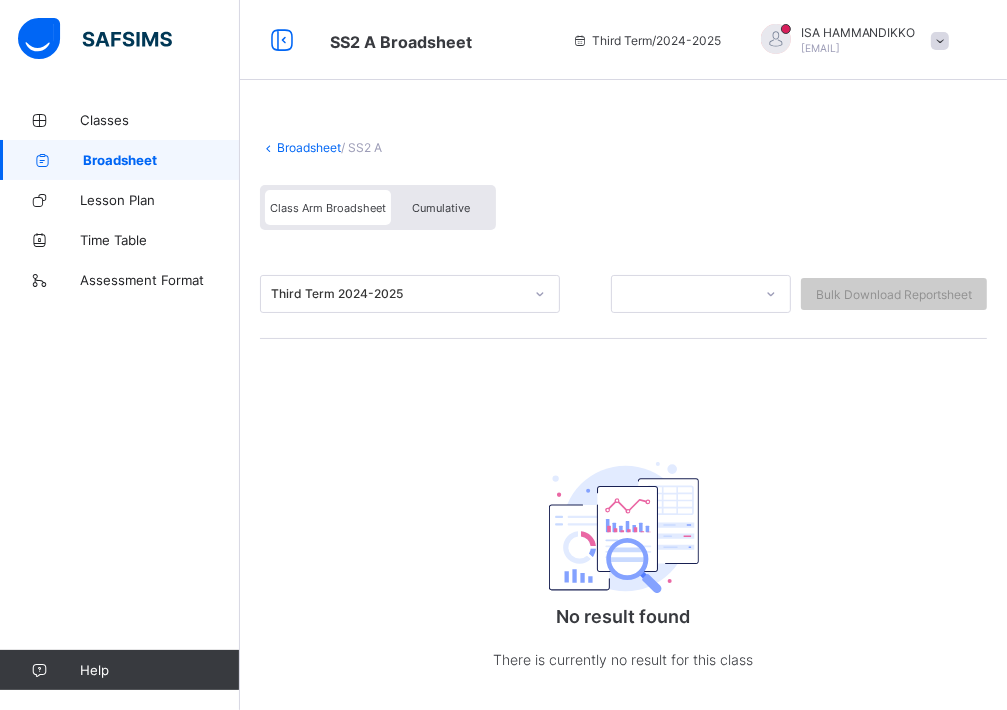 click on "Broadsheet" at bounding box center (309, 147) 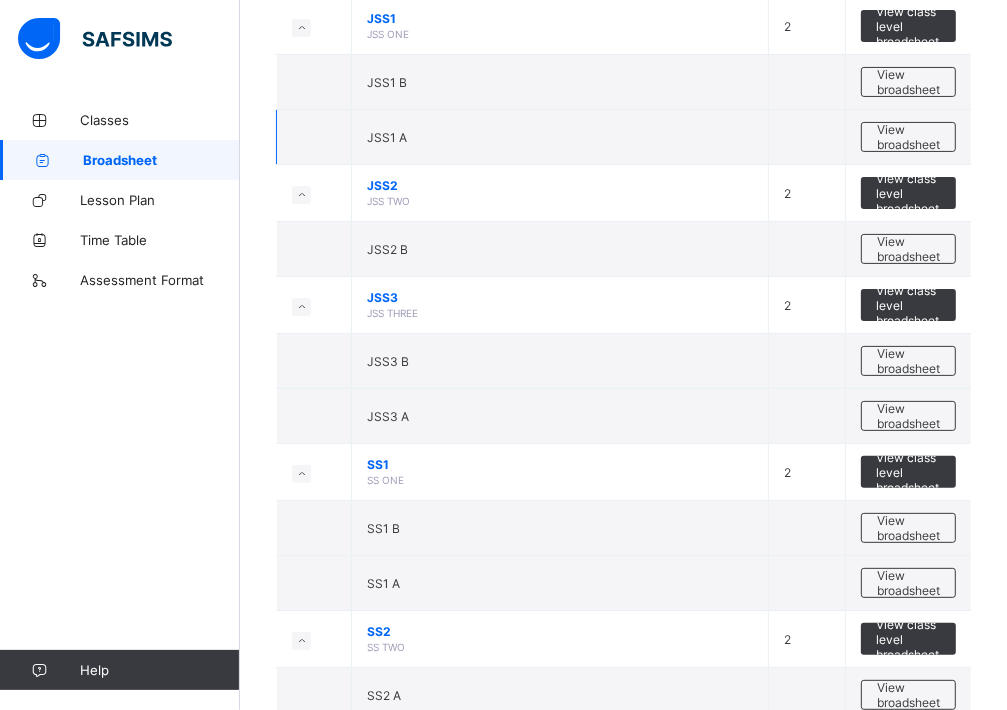 scroll, scrollTop: 367, scrollLeft: 0, axis: vertical 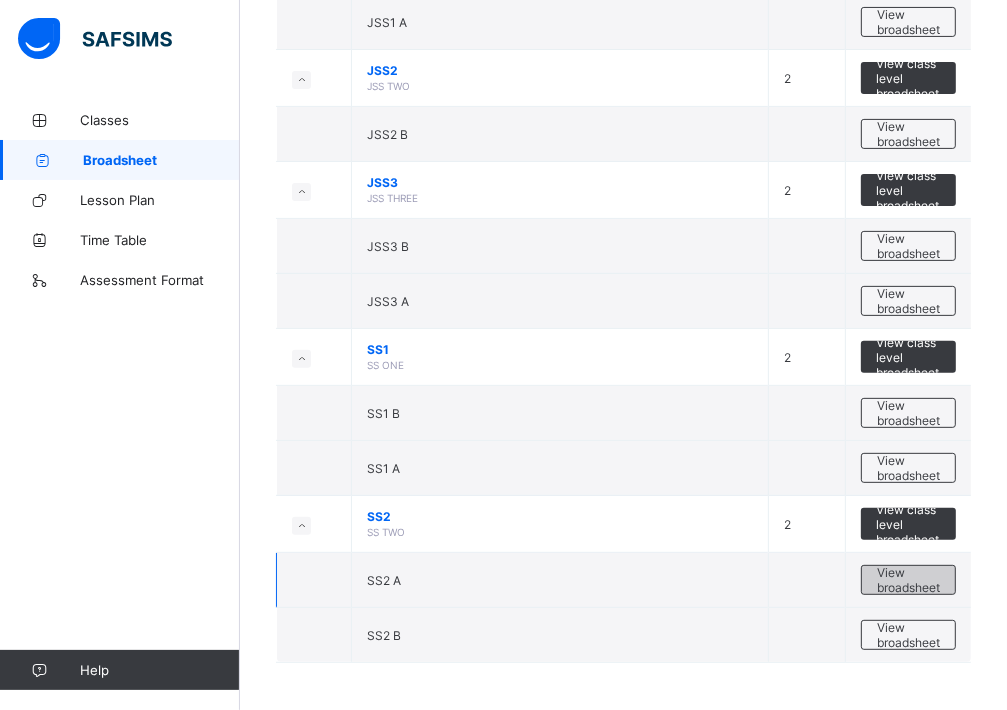 click on "View broadsheet" at bounding box center [908, 580] 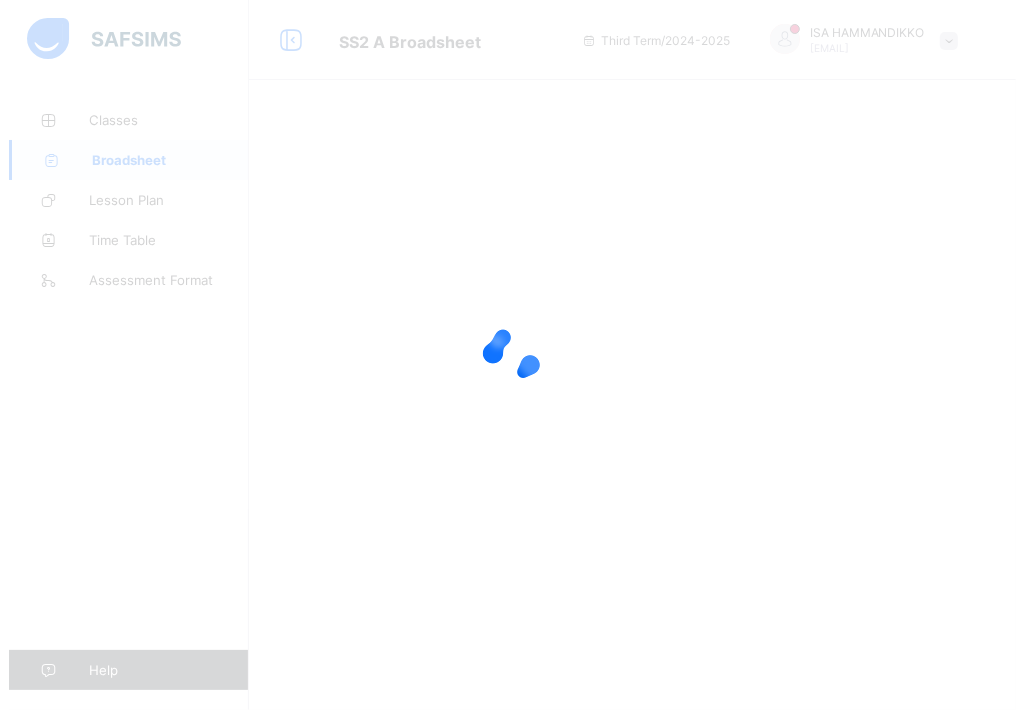 scroll, scrollTop: 0, scrollLeft: 0, axis: both 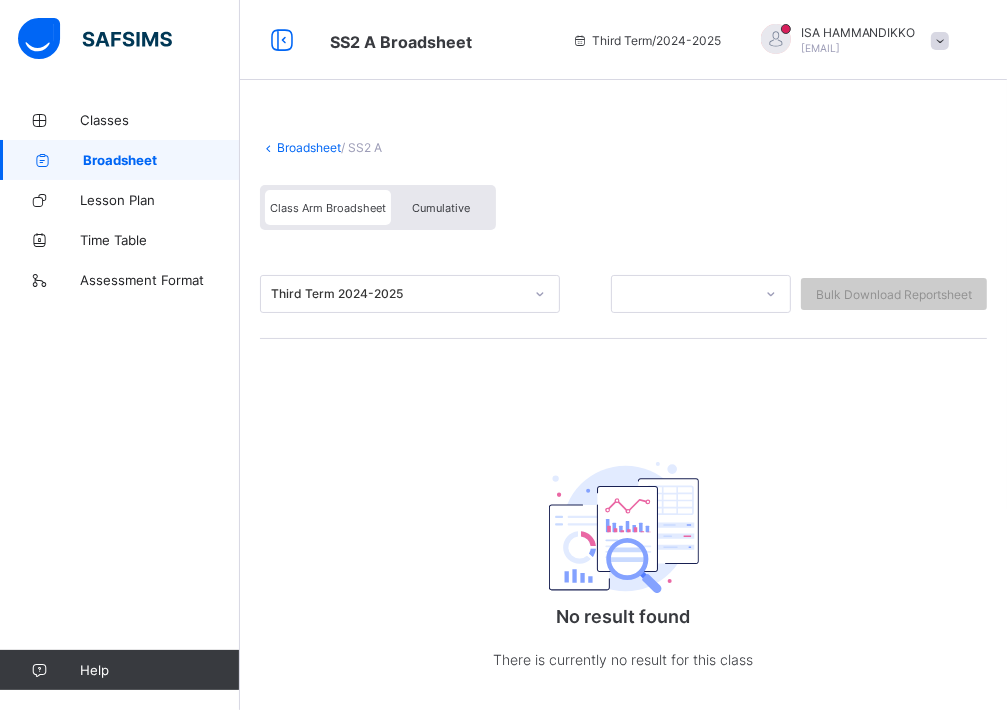 click at bounding box center (940, 41) 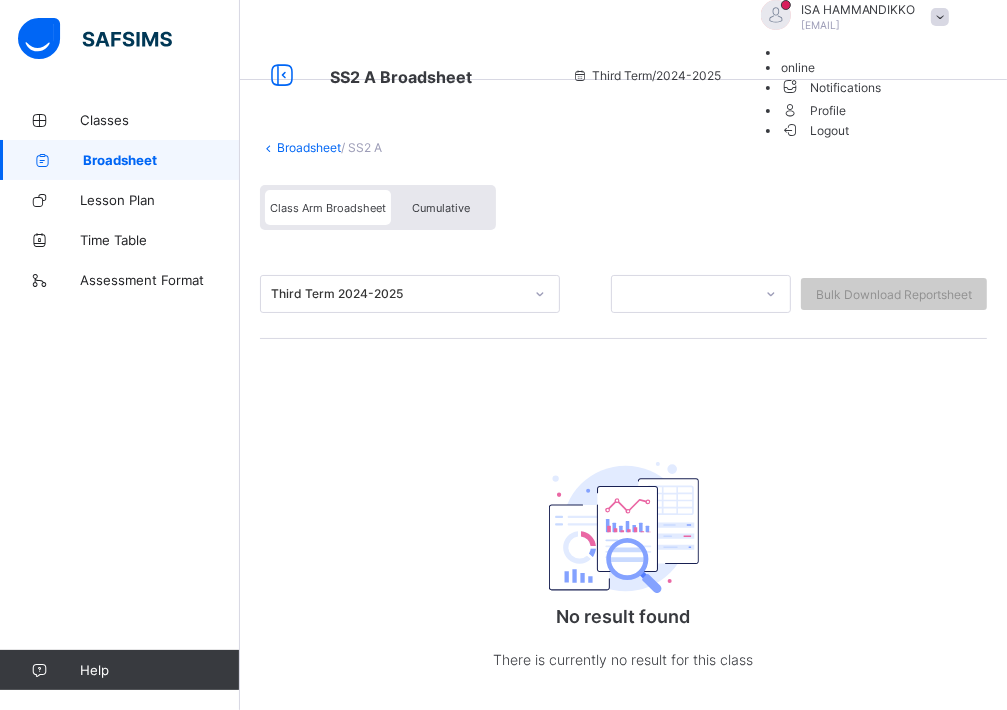 click on "Logout" at bounding box center (815, 130) 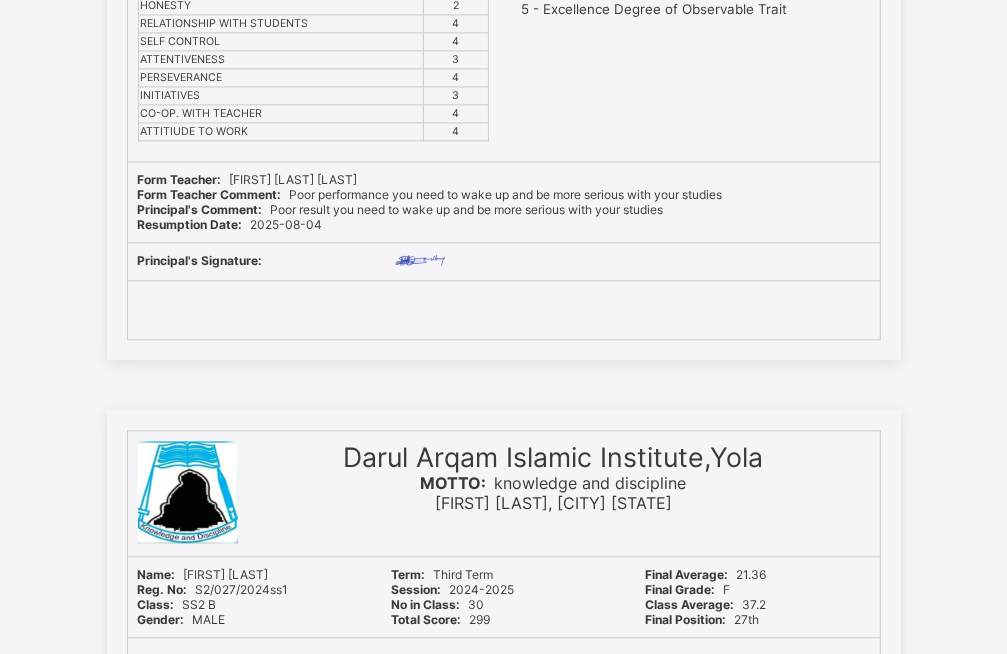 scroll, scrollTop: 7578, scrollLeft: 0, axis: vertical 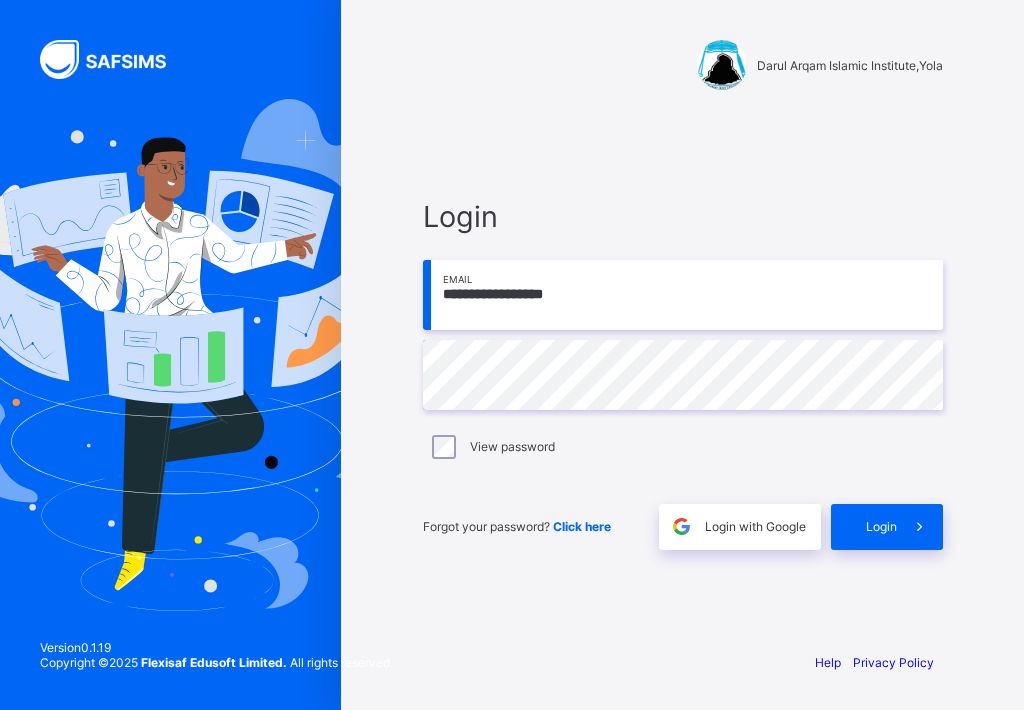click on "**********" at bounding box center (683, 295) 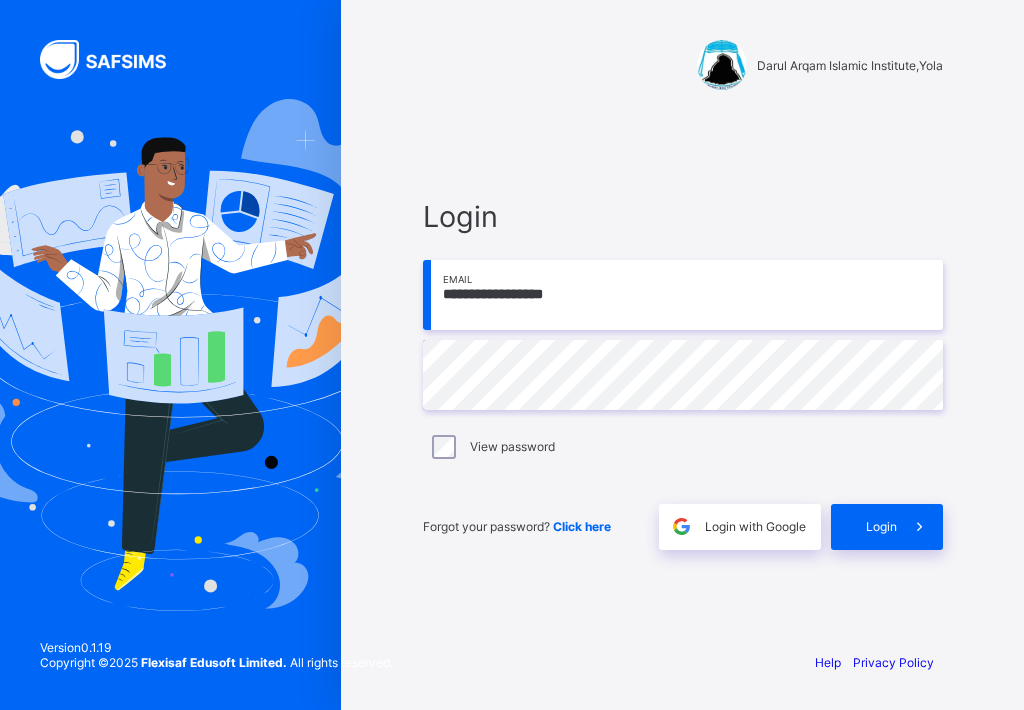 click on "**********" at bounding box center (683, 295) 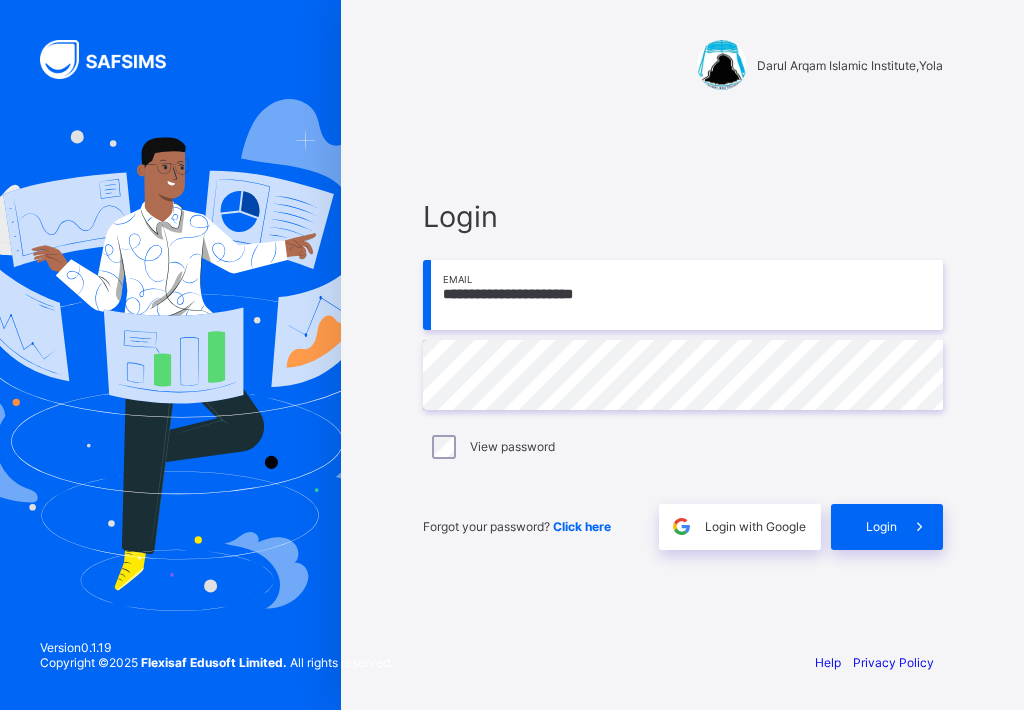 type on "**********" 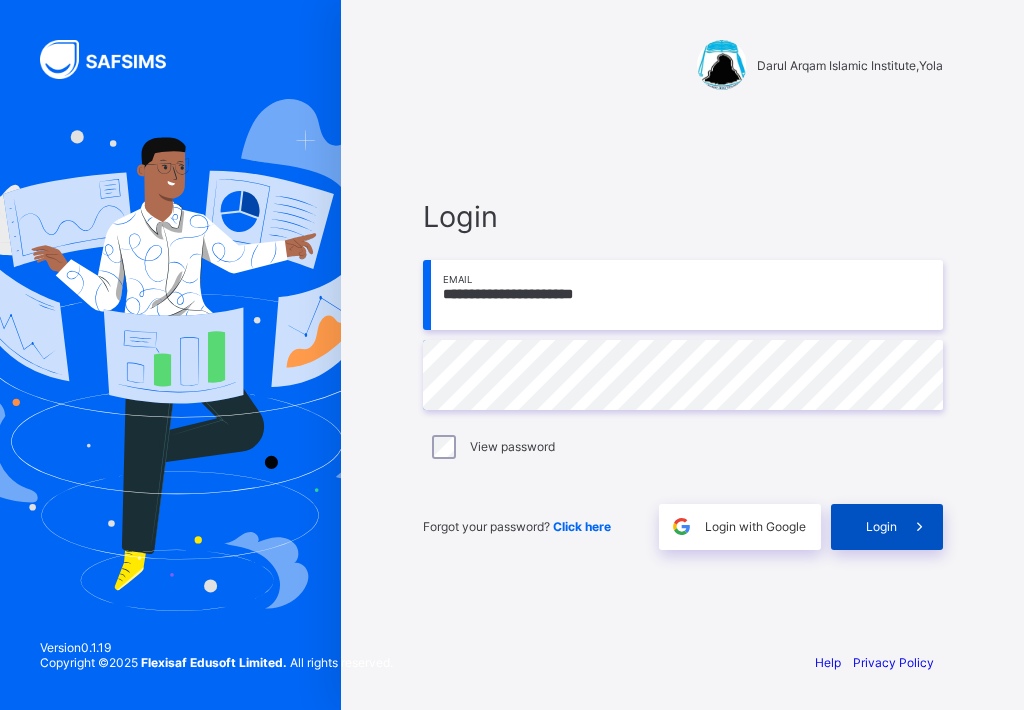 click on "Login" at bounding box center [887, 527] 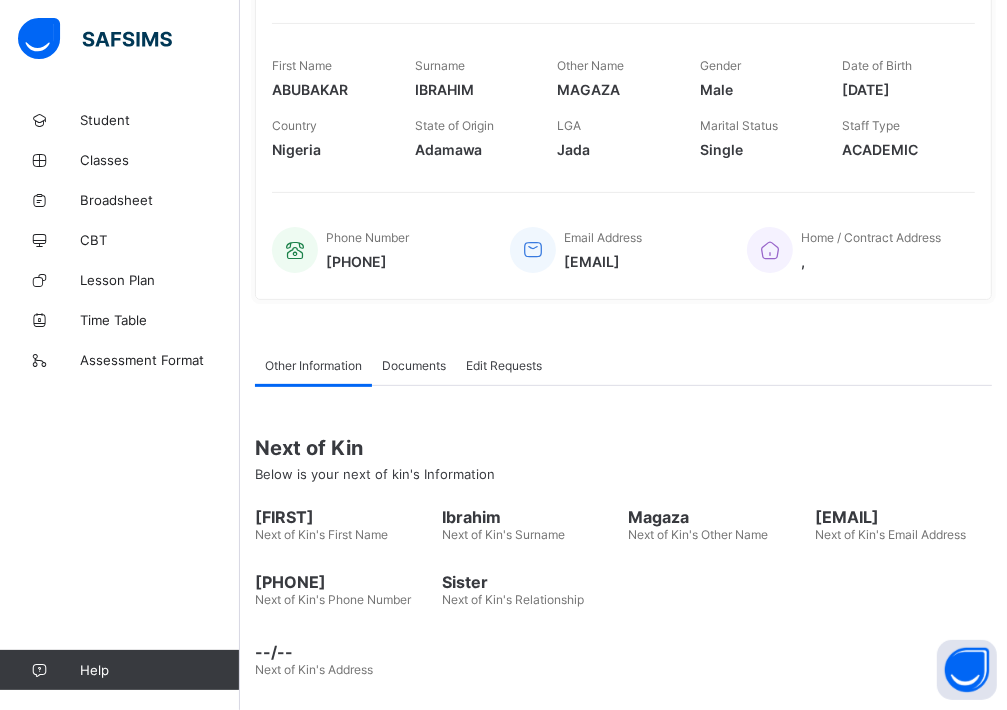 scroll, scrollTop: 324, scrollLeft: 0, axis: vertical 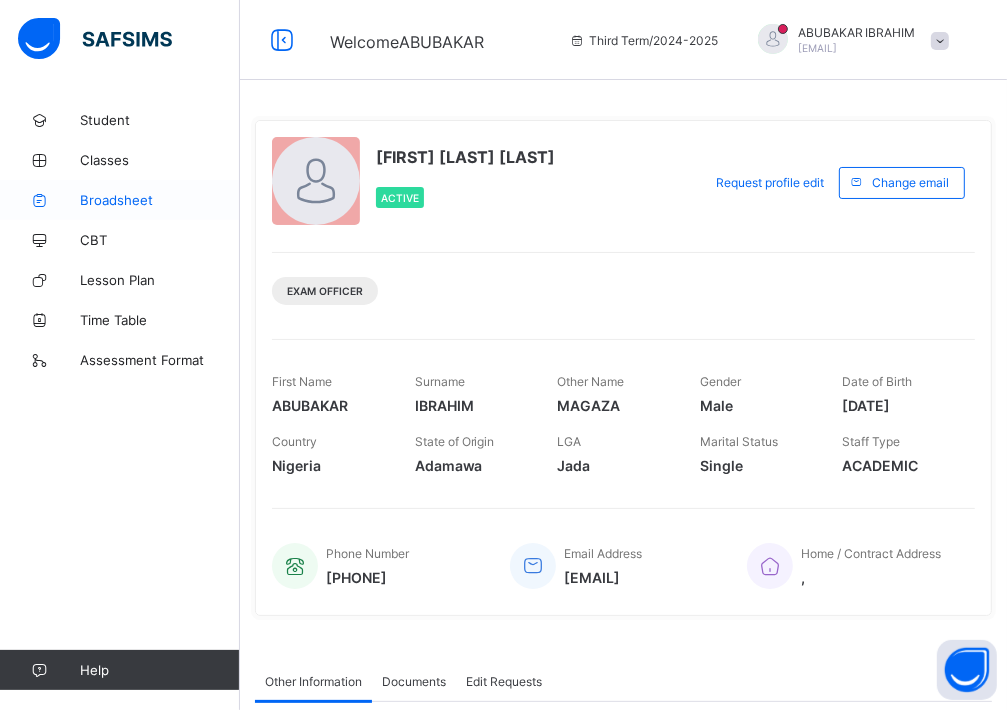 click on "Broadsheet" at bounding box center [160, 200] 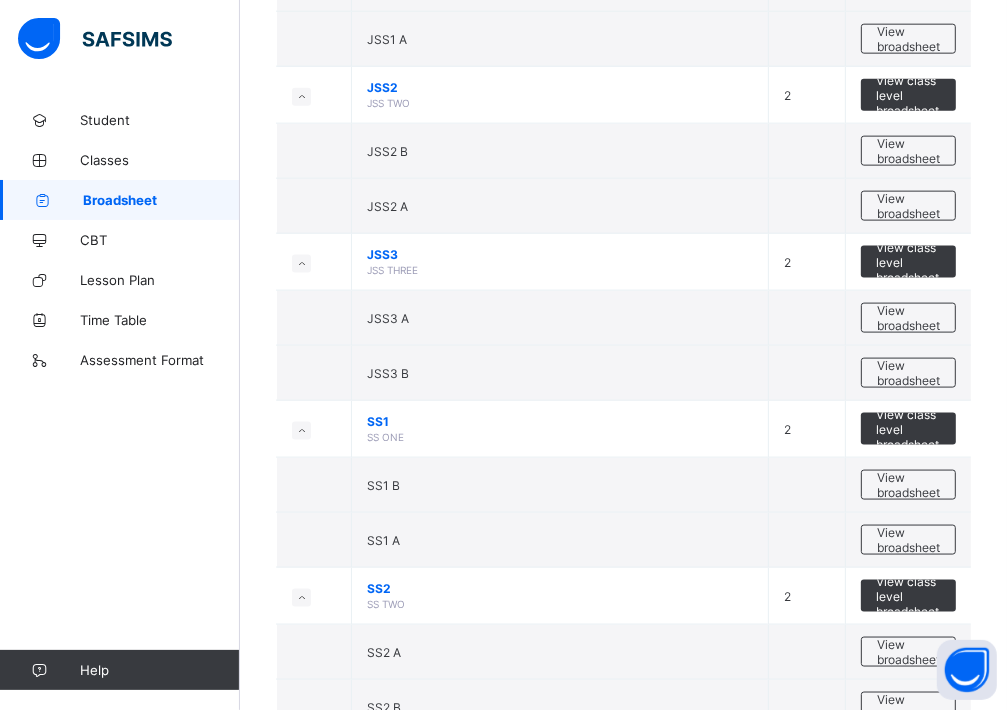 scroll, scrollTop: 1919, scrollLeft: 0, axis: vertical 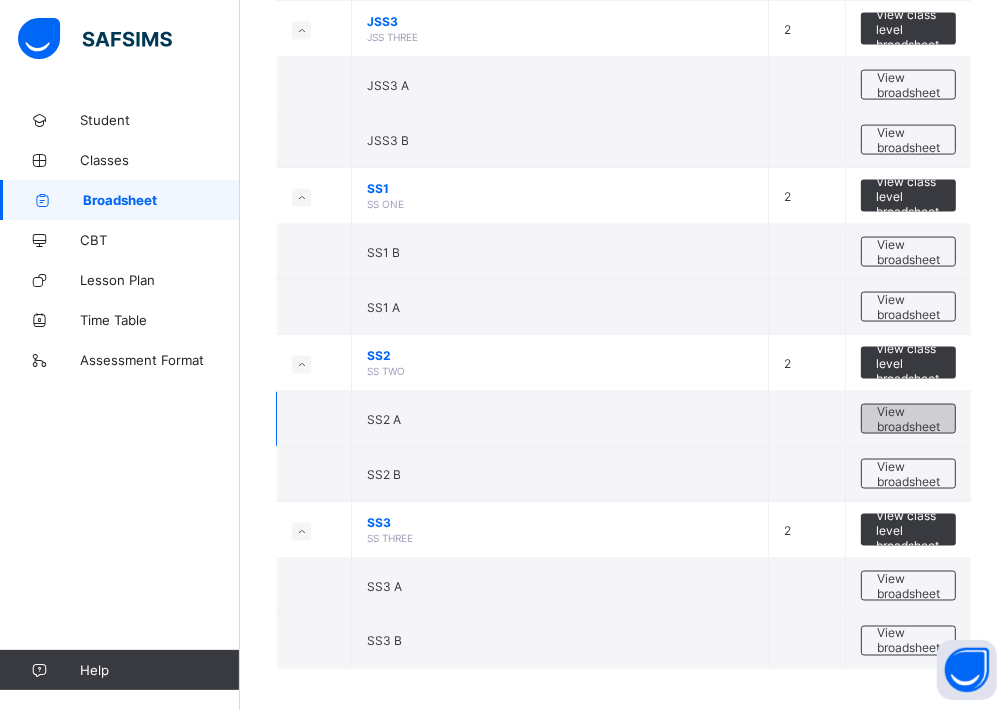 click on "View broadsheet" at bounding box center [908, 419] 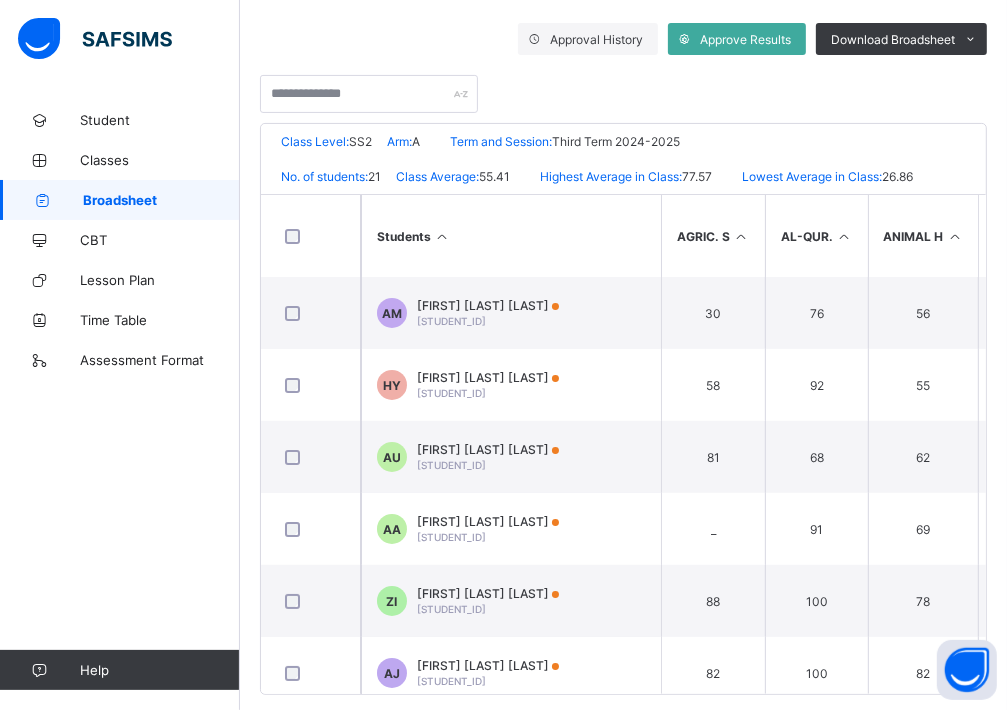 scroll, scrollTop: 371, scrollLeft: 0, axis: vertical 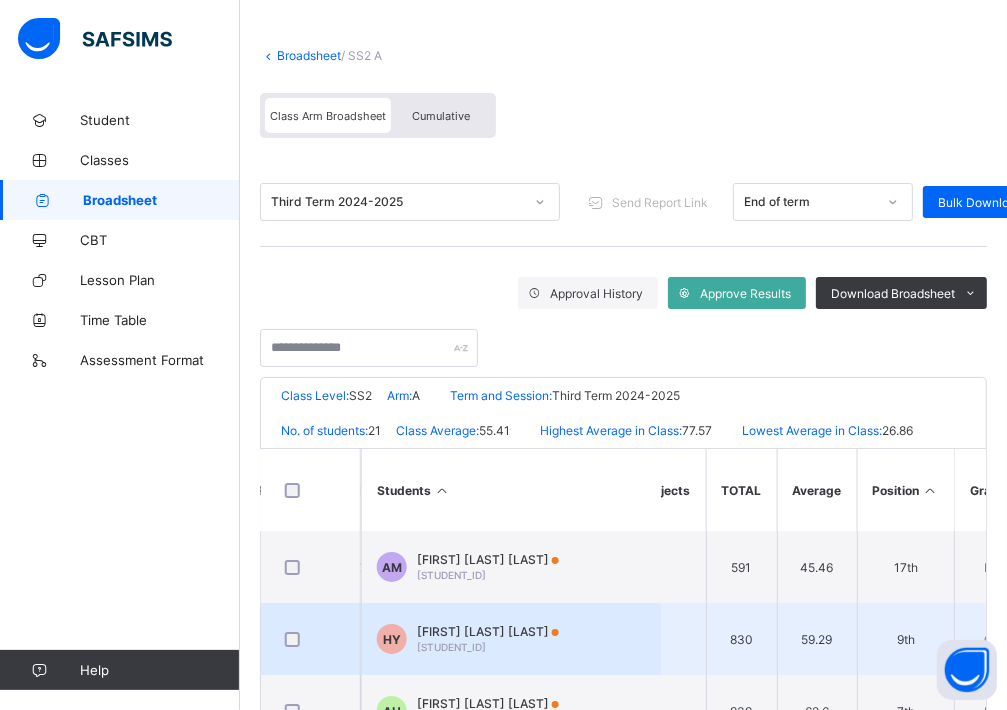drag, startPoint x: 500, startPoint y: 652, endPoint x: 631, endPoint y: 657, distance: 131.09538 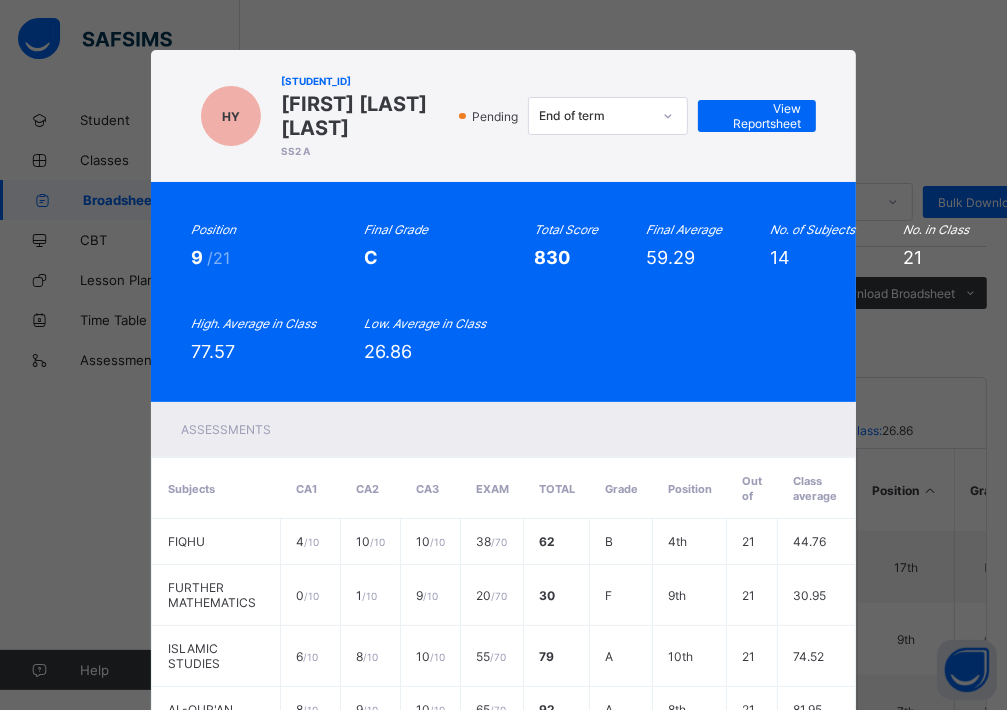 click on "HY   SS2/023/011     HAFSAT YAKUBU YUSUF     SS2 A   Pending End of term View Reportsheet     Position         9       /21         Final Grade         C         Total Score         830         Final Average         59.29         No. of Subjects         14         No. in Class         21         Class Average         55.41         High. Average in Class         77.57         Low. Average in Class         26.86     Assessments     Subjects       CA1     CA2     CA3     EXAM       Total         Grade         Position         Out of         Class average       FIQHU     4 / 10     10 / 10     10 / 10     38 / 70     62     B     4th     21     44.76     FURTHER MATHEMATICS     0 / 10     1 / 10     9 / 10     20 / 70     30     F     9th     21     30.95     ISLAMIC STUDIES     6 / 10     8 / 10     10 / 10     55 / 70     79     A     10th     21     74.52     AL-QUR'AN     8 / 10     9 / 10     10 / 10     65 / 70     92     A     8th     21     81.95     MATHEMATICS     1 / 10     5 / 10     9 / 10     16 / 70" at bounding box center (503, 355) 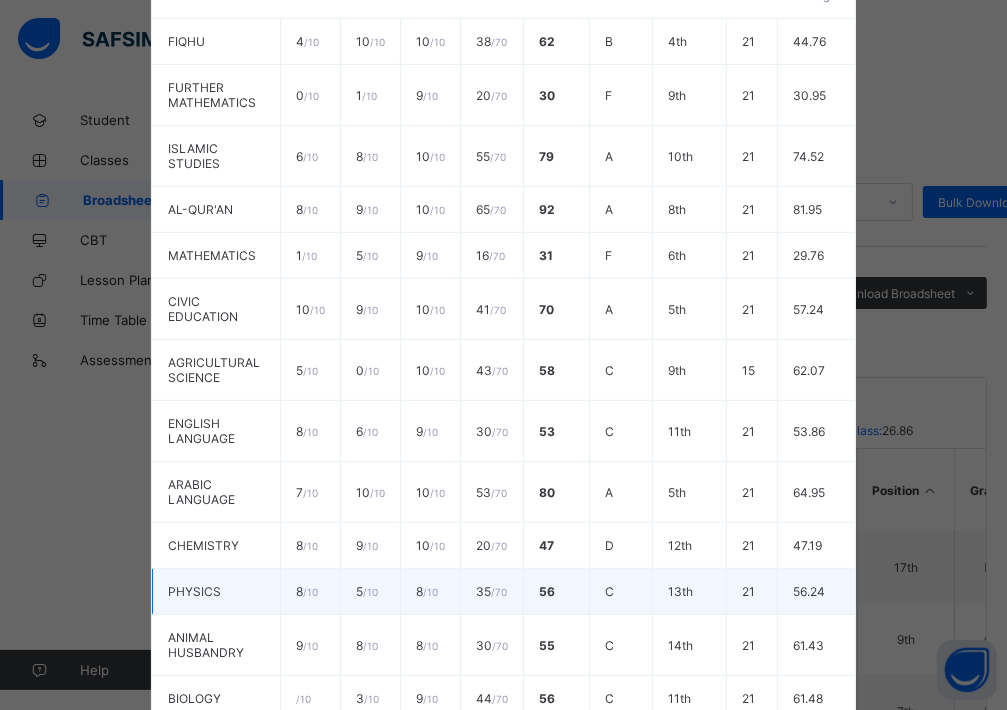 scroll, scrollTop: 757, scrollLeft: 0, axis: vertical 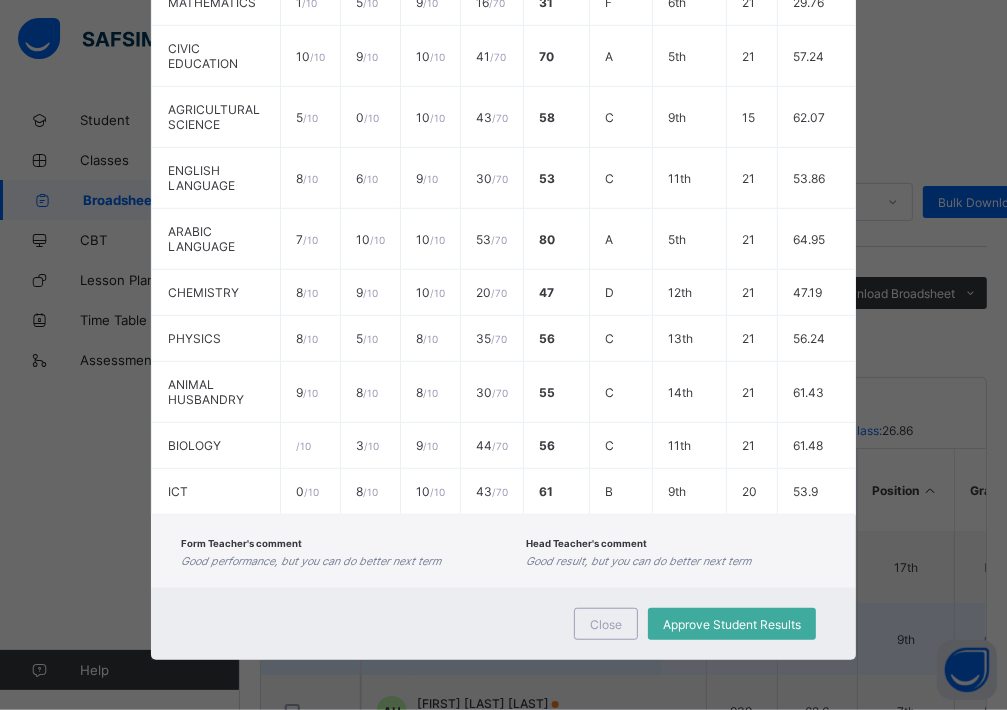 click on "Close" at bounding box center [606, 624] 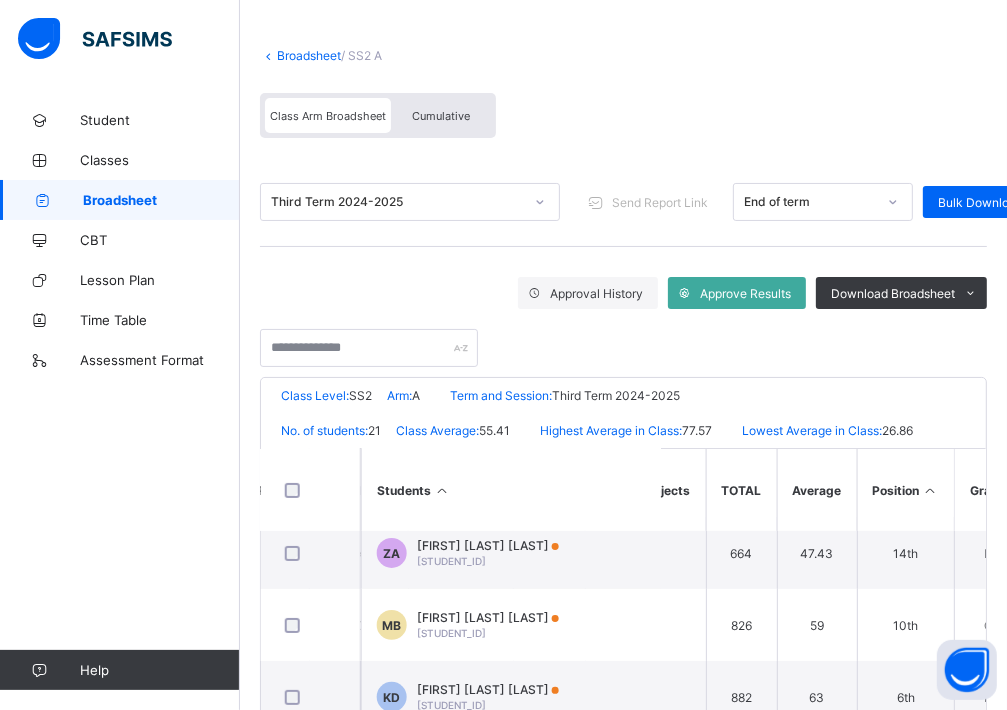 scroll, scrollTop: 475, scrollLeft: 1564, axis: both 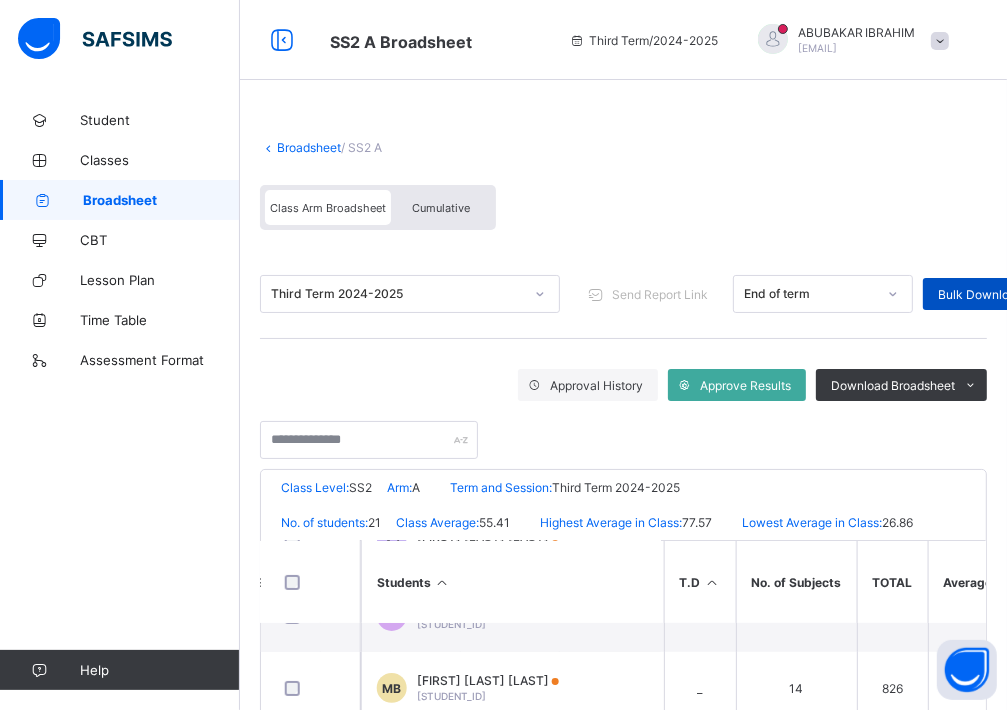 click on "Bulk Download Reportsheet" at bounding box center [1016, 294] 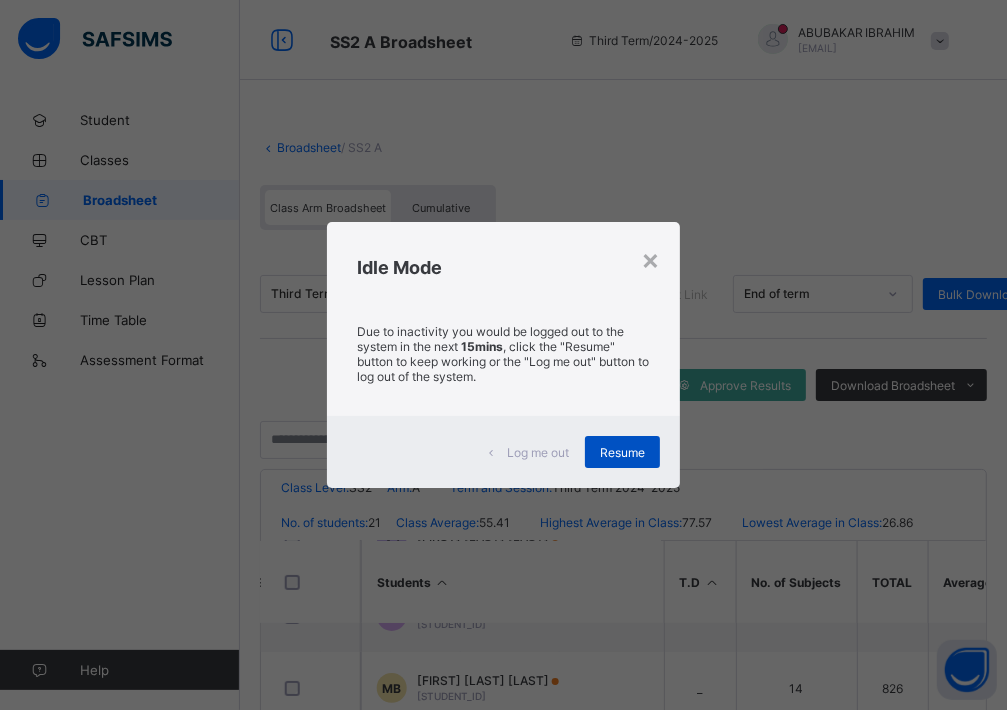 click on "Resume" at bounding box center [622, 452] 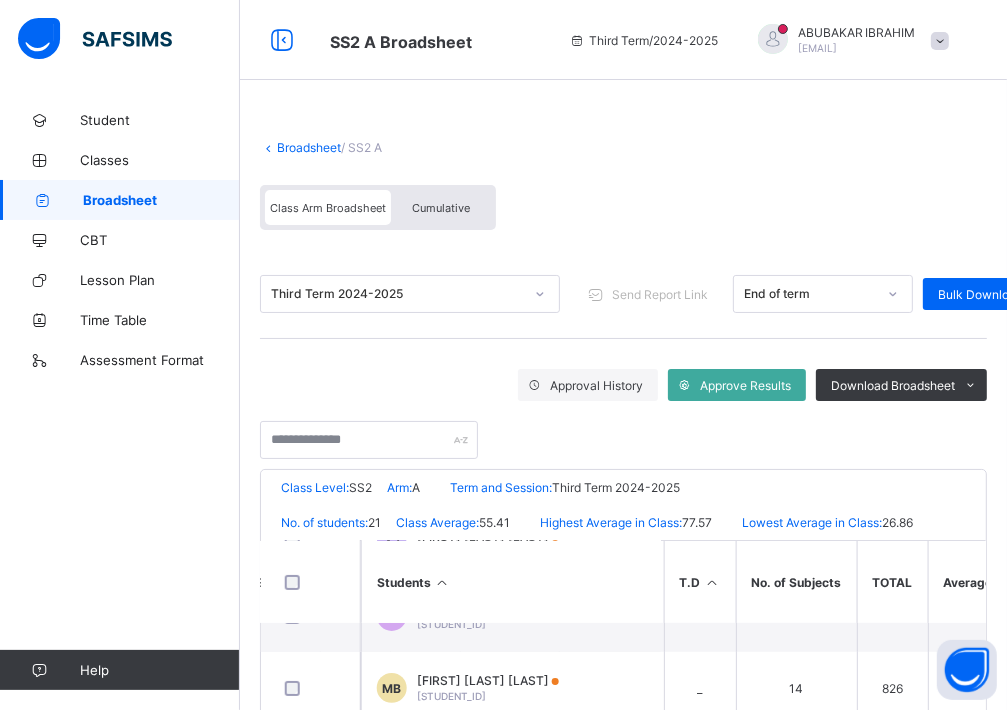 click on "Broadsheet" at bounding box center [309, 147] 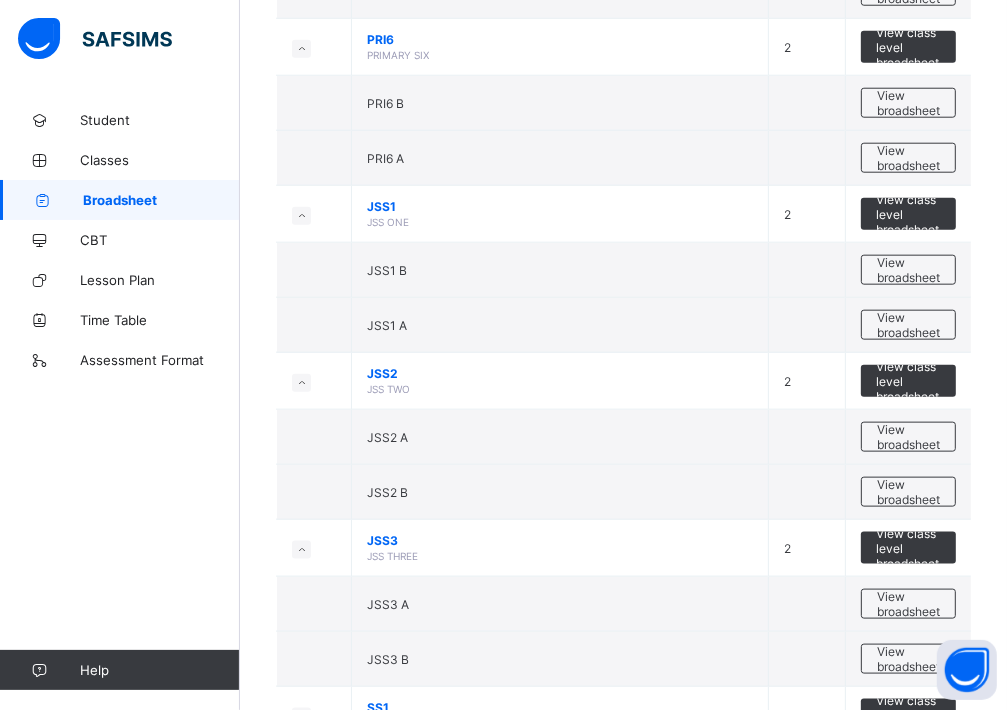 scroll, scrollTop: 1919, scrollLeft: 0, axis: vertical 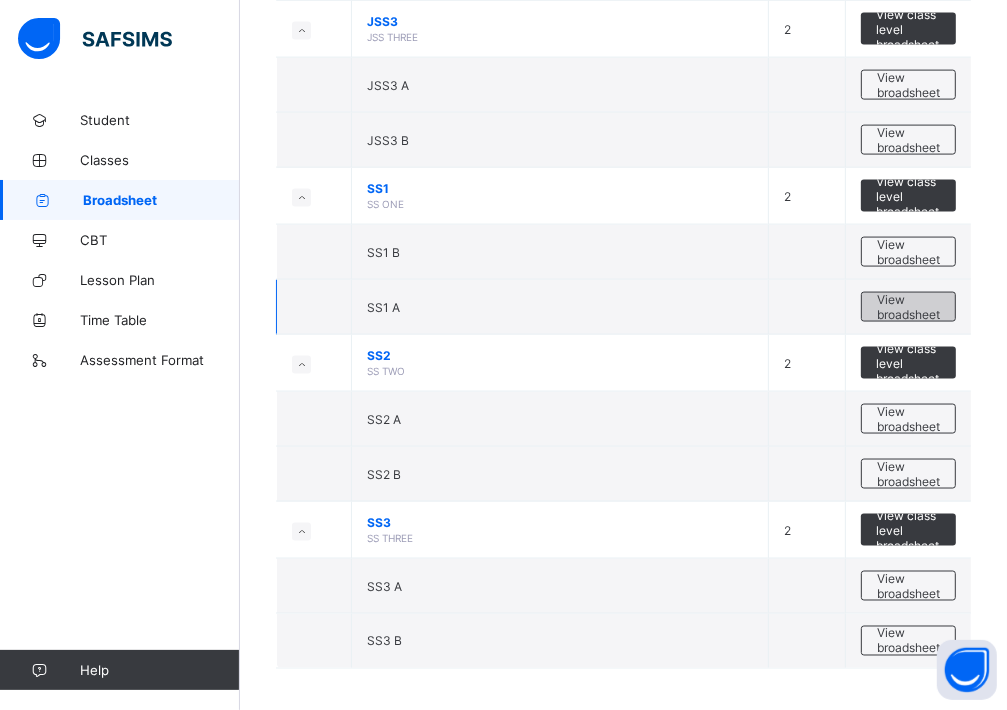 click on "View broadsheet" at bounding box center (908, 307) 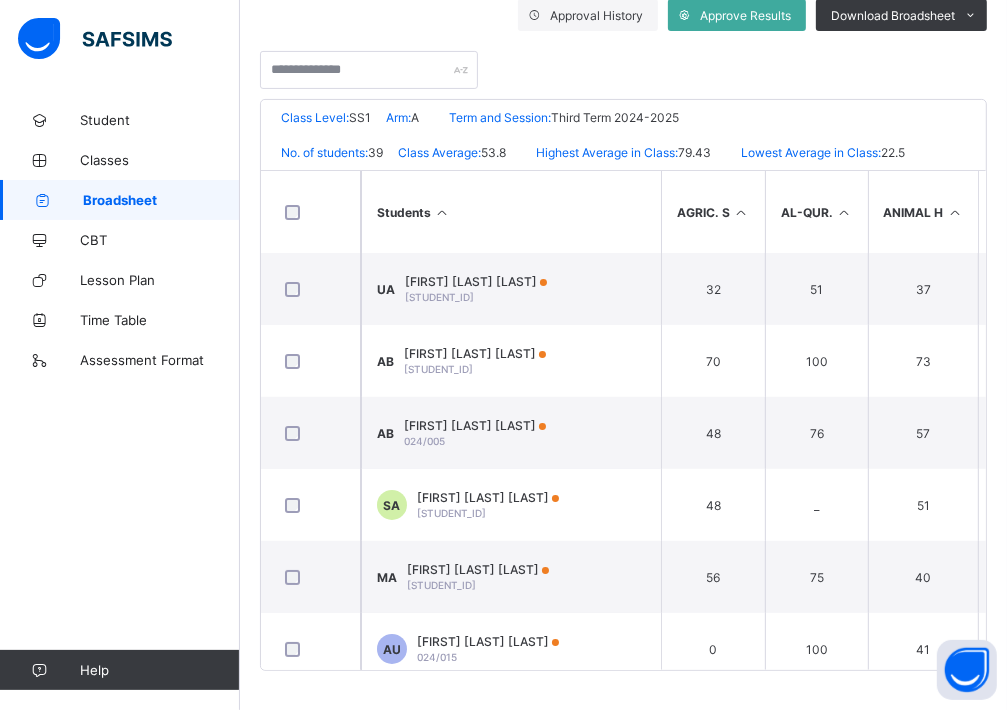 scroll, scrollTop: 371, scrollLeft: 0, axis: vertical 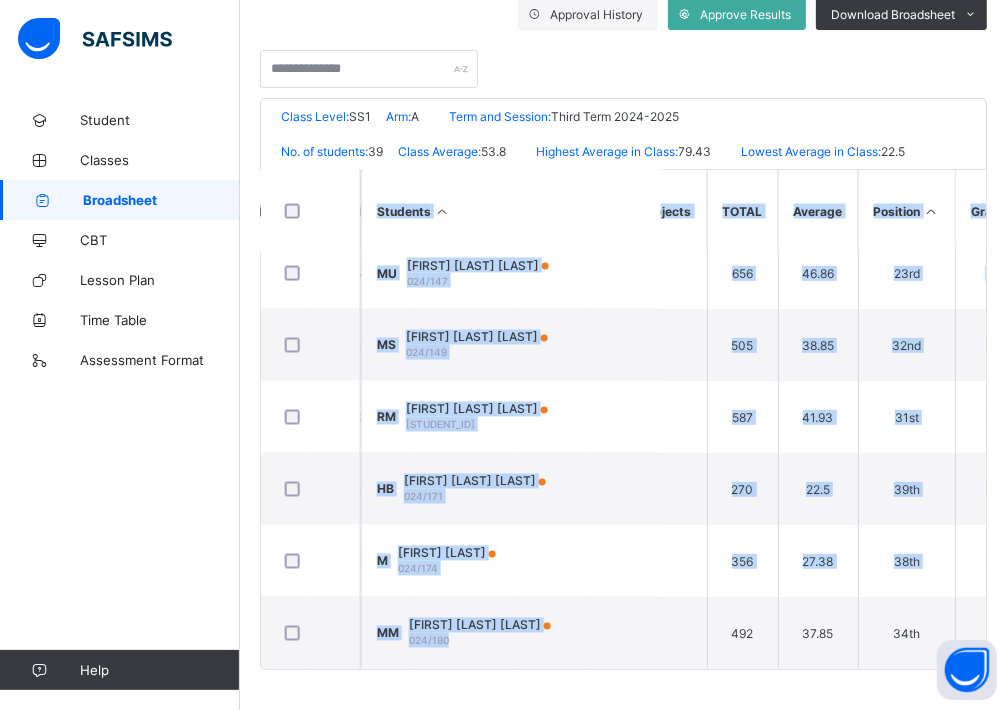 drag, startPoint x: 426, startPoint y: 648, endPoint x: 766, endPoint y: 665, distance: 340.42474 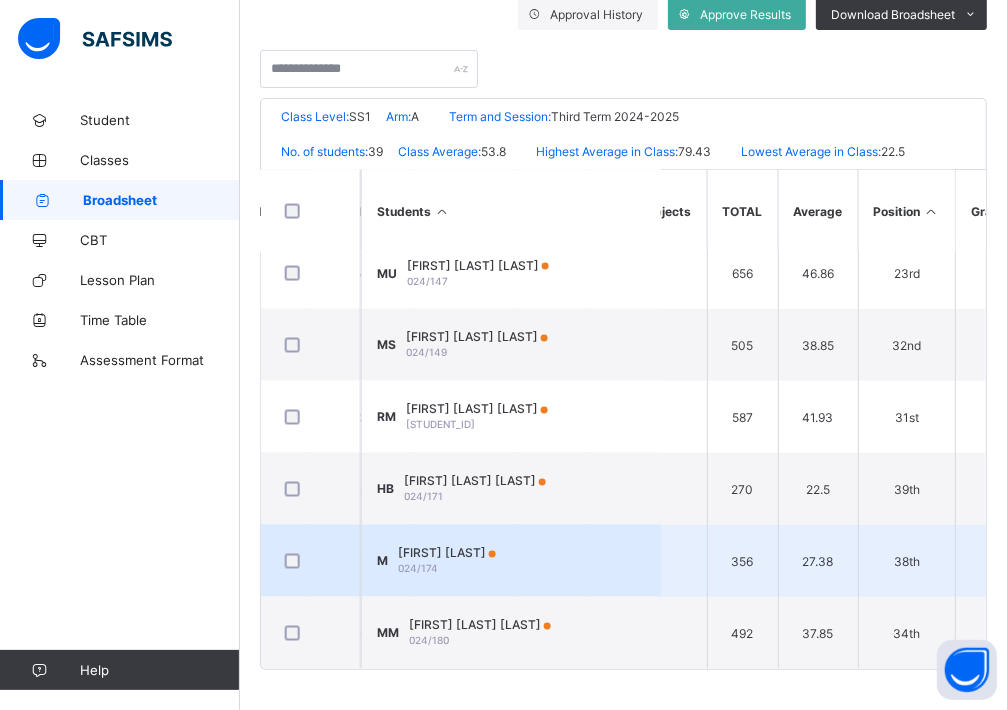 click on "F" at bounding box center [989, 561] 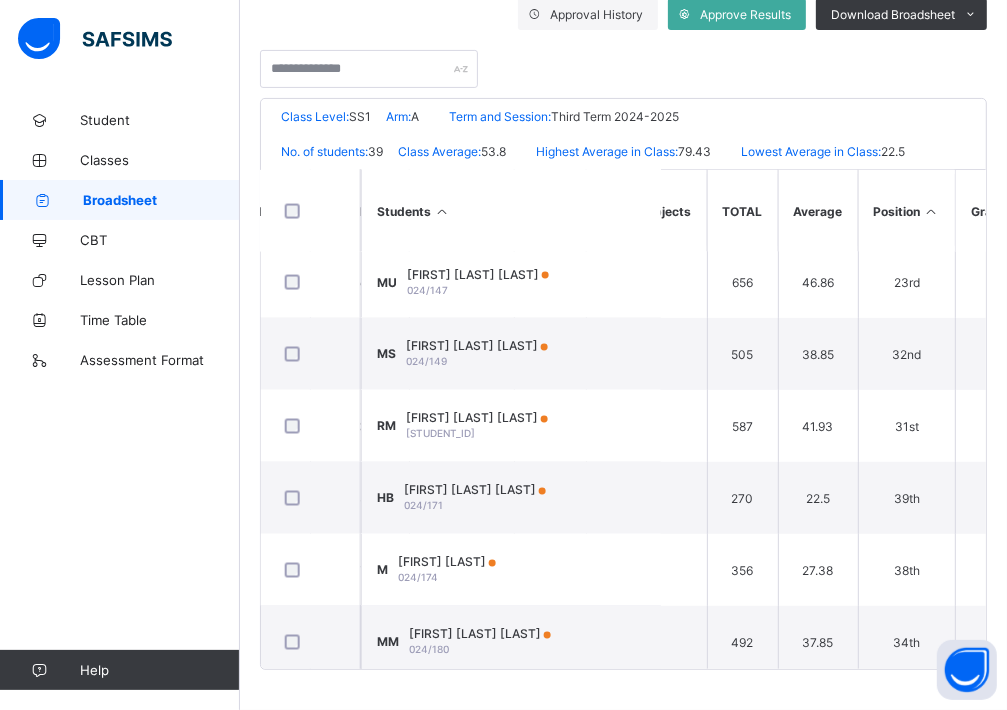 scroll, scrollTop: 2398, scrollLeft: 1582, axis: both 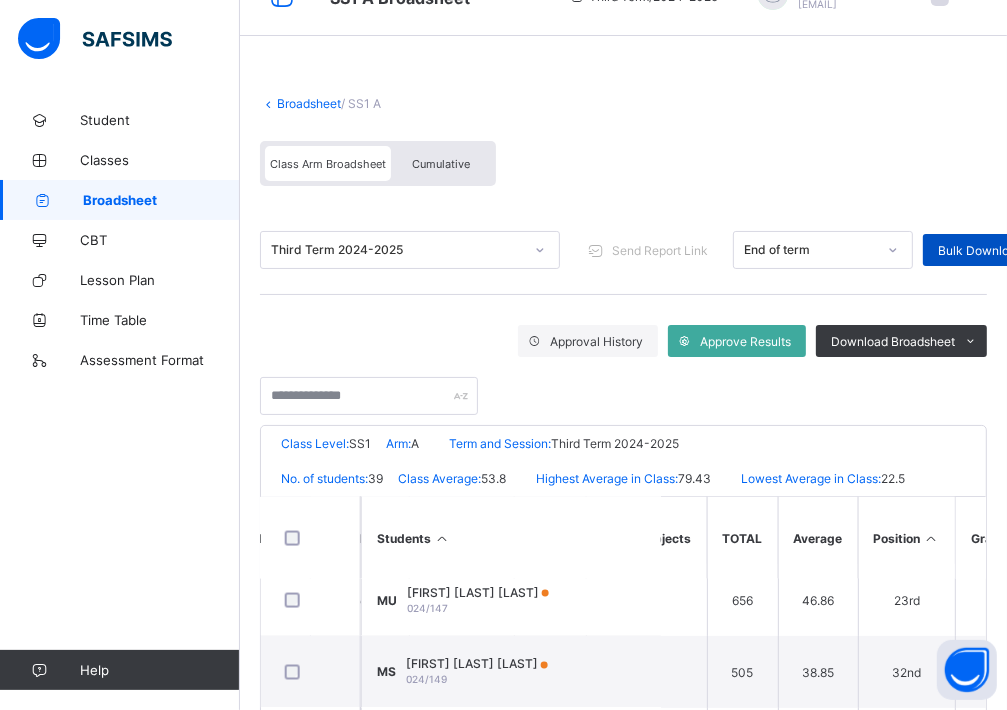 click on "Bulk Download Reportsheet" at bounding box center (1016, 250) 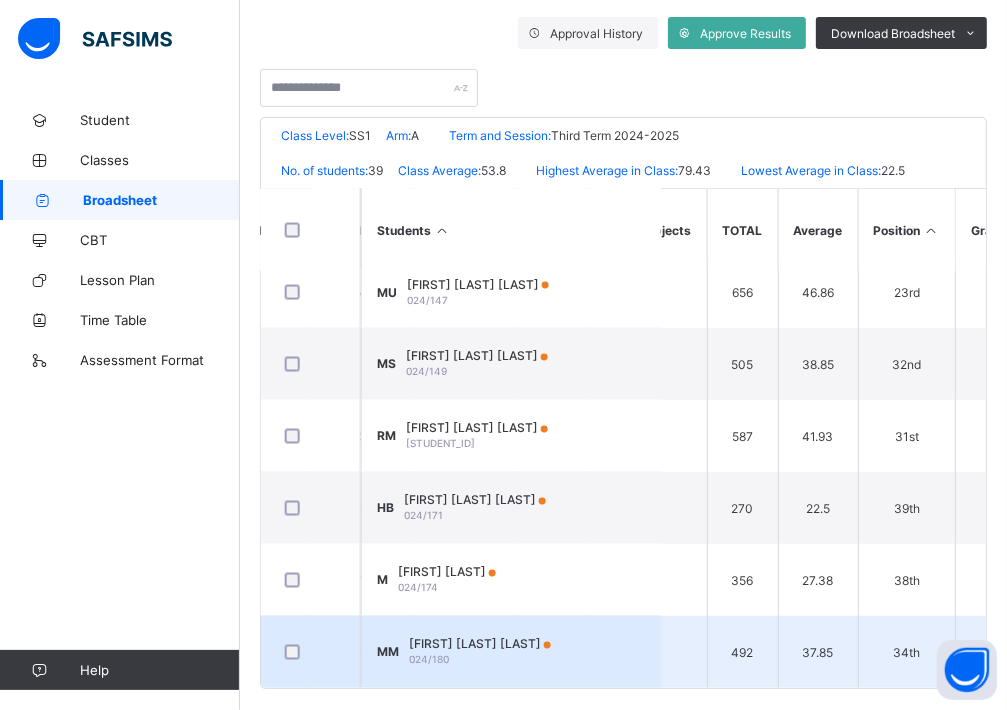 scroll, scrollTop: 371, scrollLeft: 0, axis: vertical 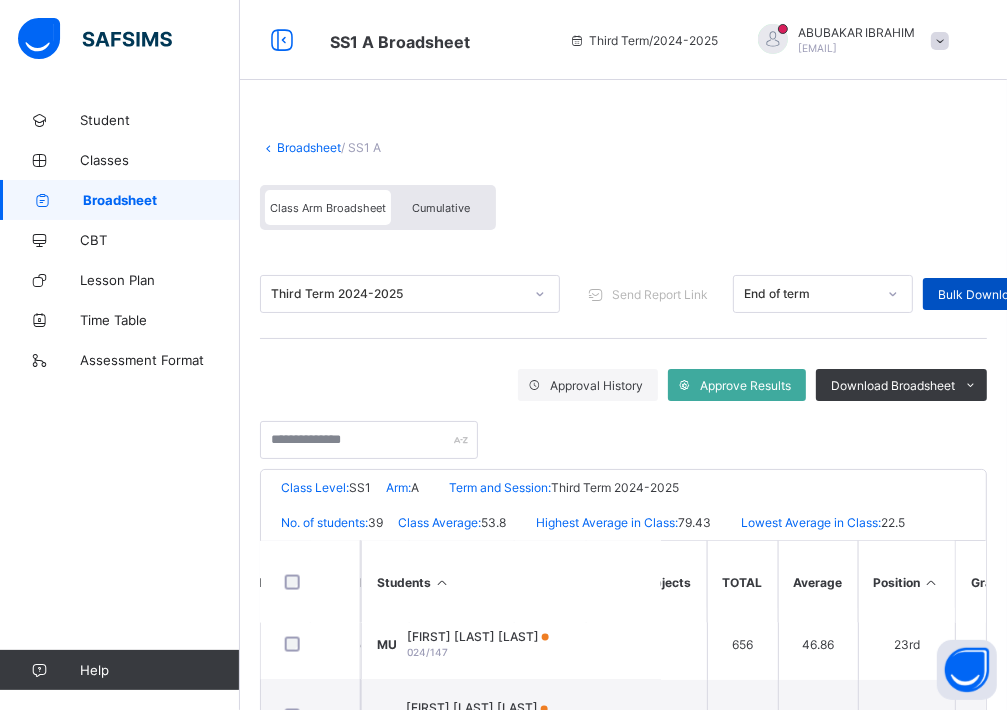 click on "Bulk Download Reportsheet" at bounding box center [1016, 294] 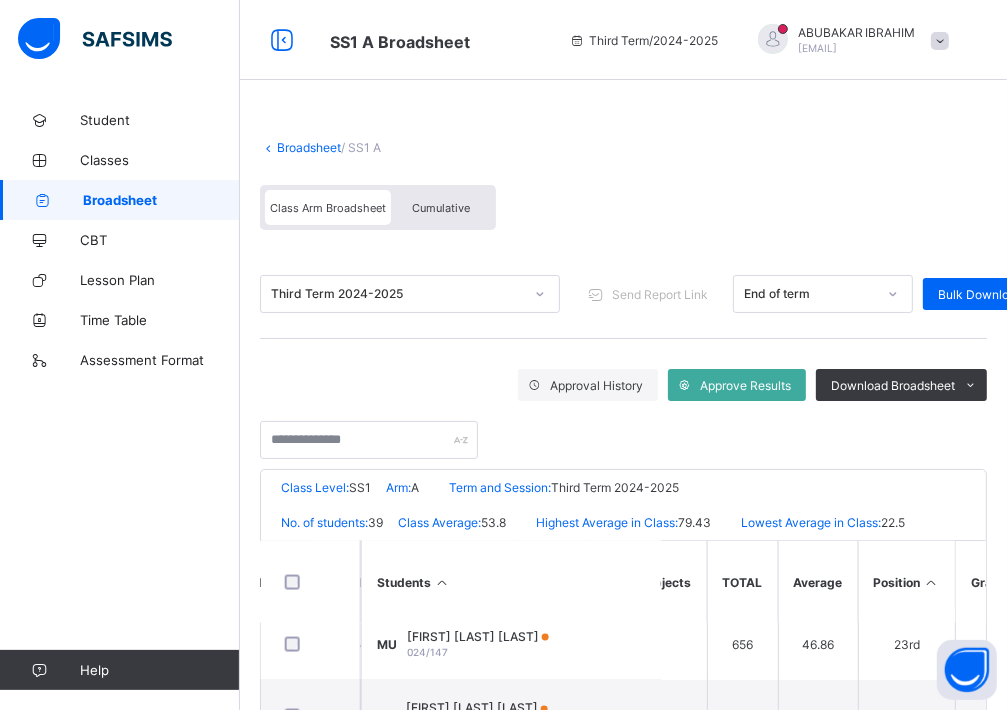 click on "Broadsheet" at bounding box center [309, 147] 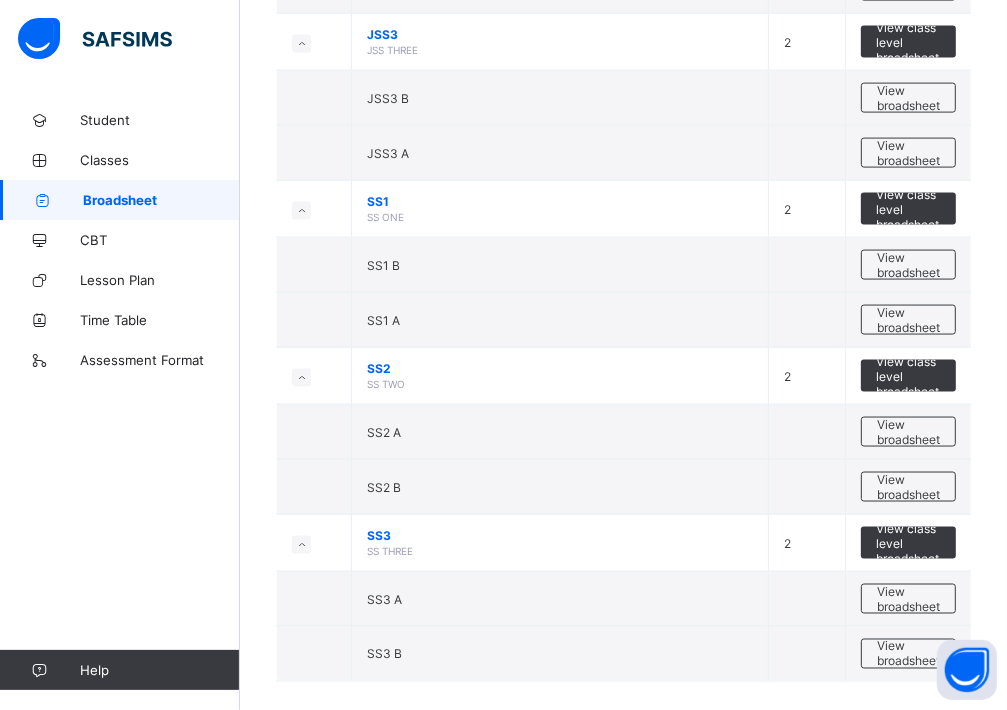 scroll, scrollTop: 1919, scrollLeft: 0, axis: vertical 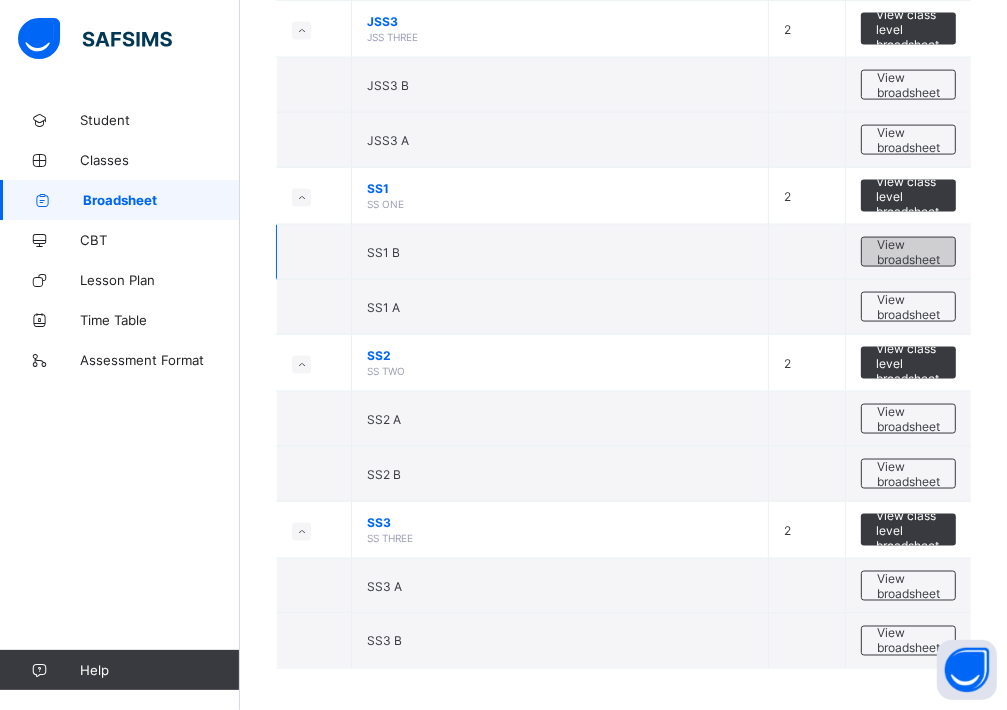 click on "View broadsheet" at bounding box center (908, 252) 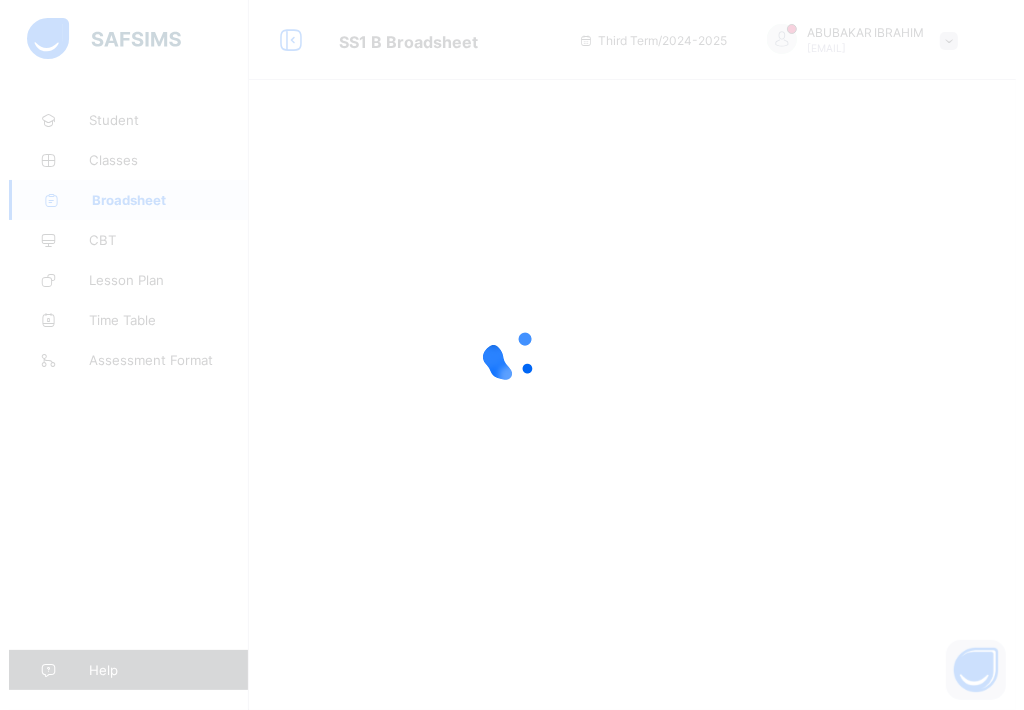 scroll, scrollTop: 0, scrollLeft: 0, axis: both 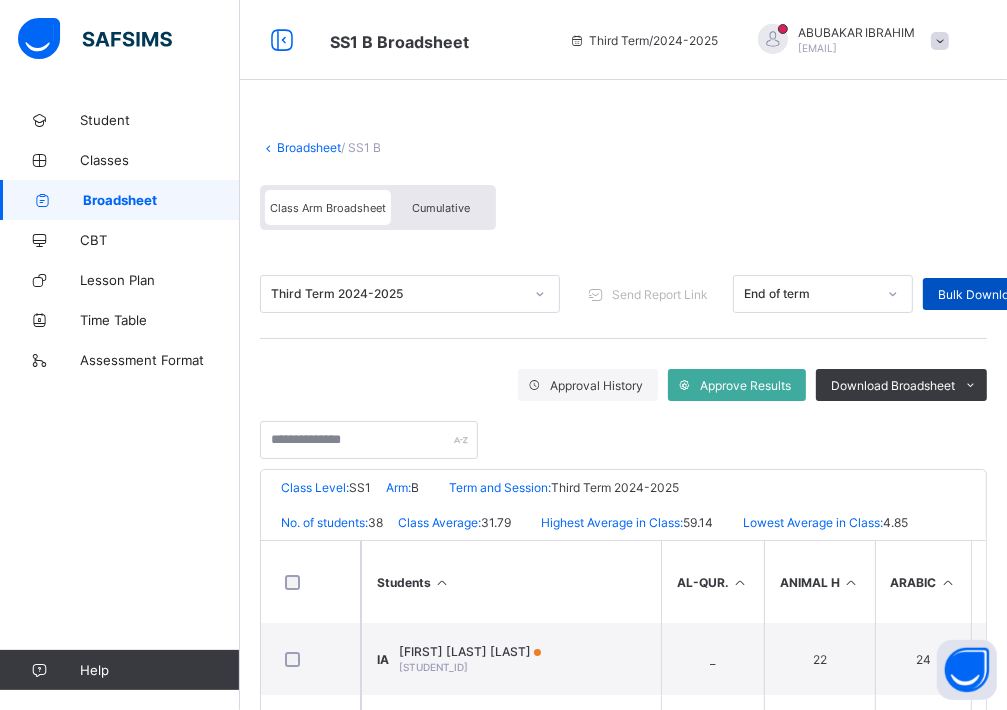 click on "Bulk Download Reportsheet" at bounding box center (1016, 294) 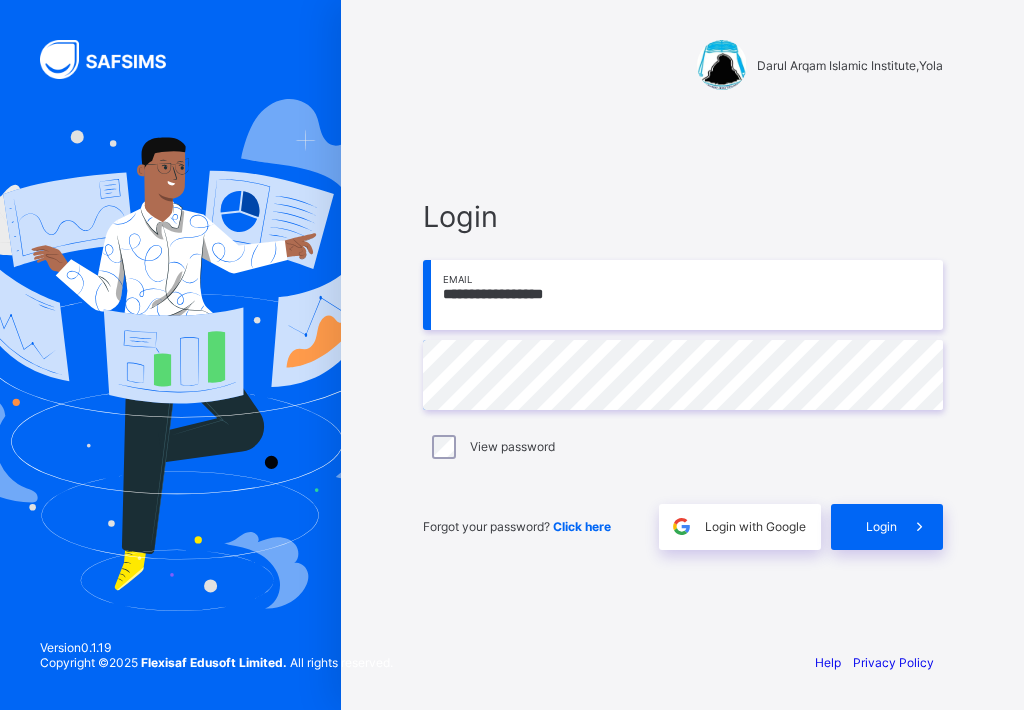 click on "**********" at bounding box center (683, 295) 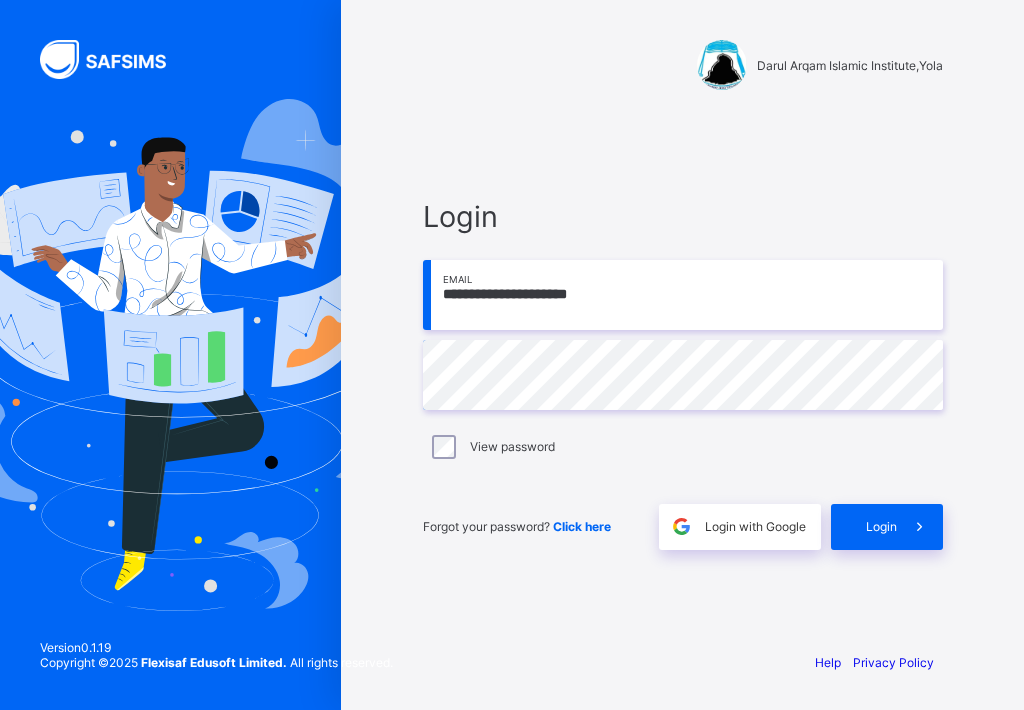 type on "**********" 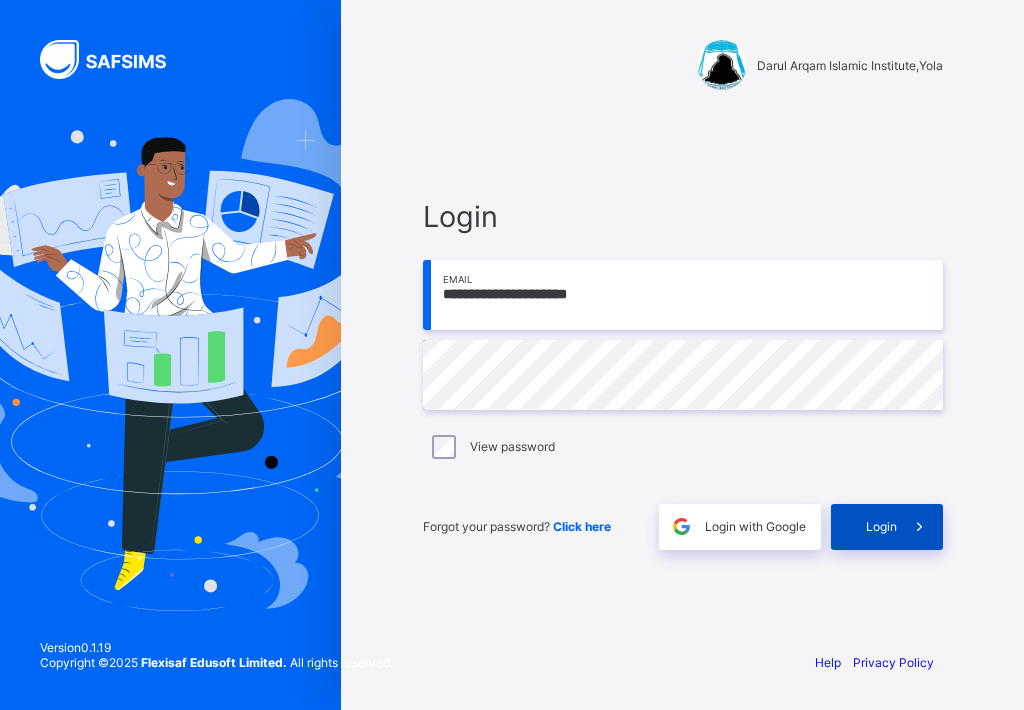 click on "Login" at bounding box center [887, 527] 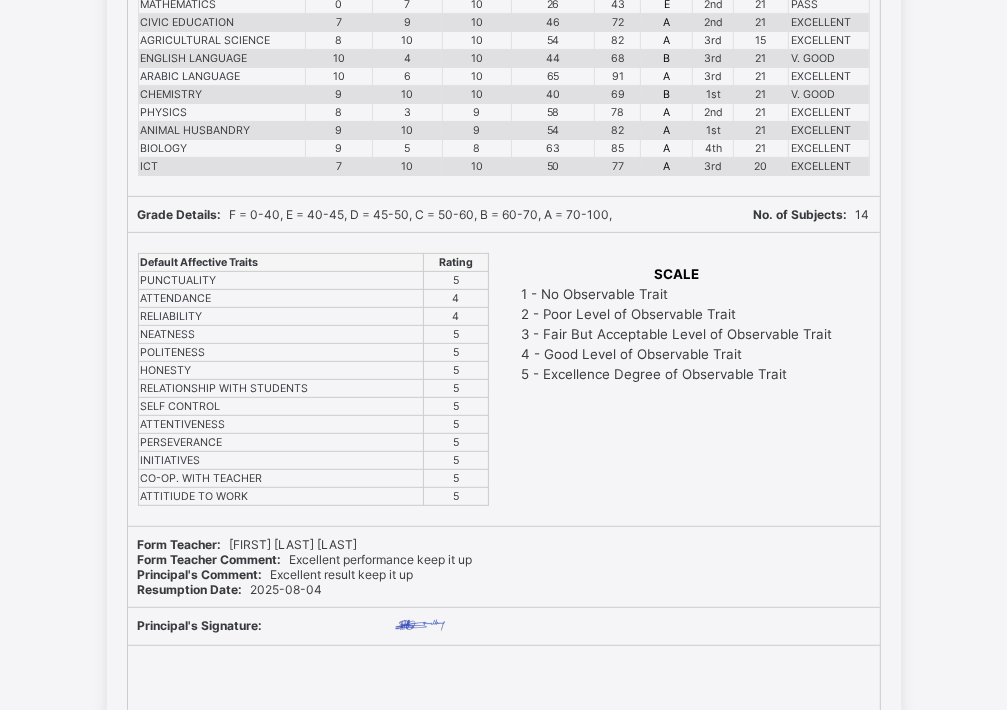 scroll, scrollTop: 0, scrollLeft: 0, axis: both 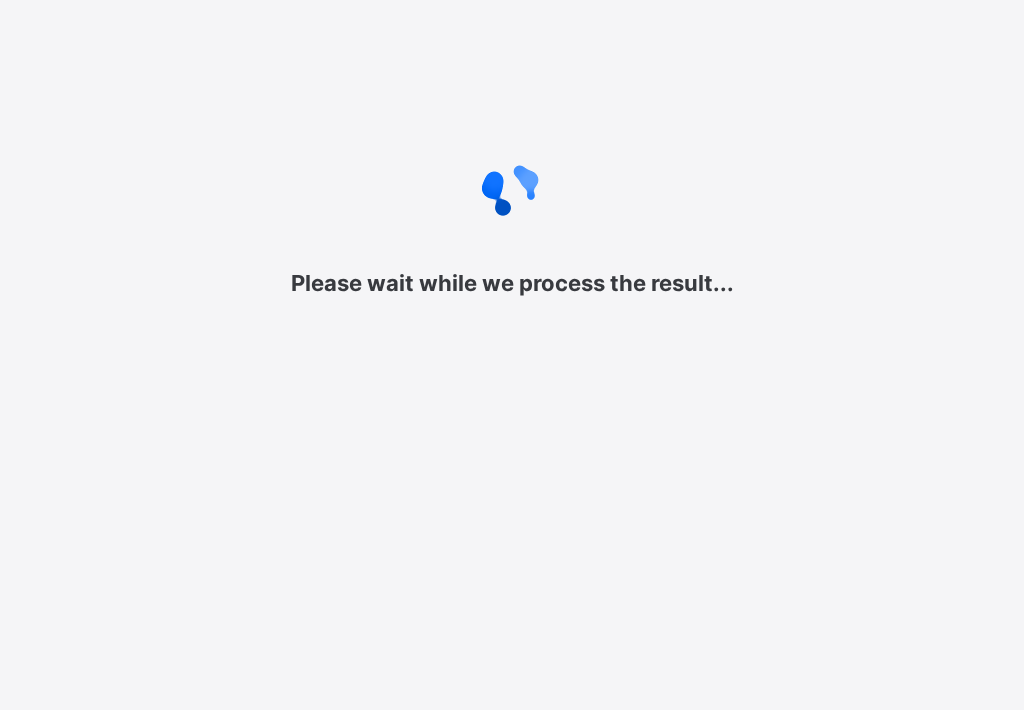 click on "Please wait while we process the result..." at bounding box center [512, 223] 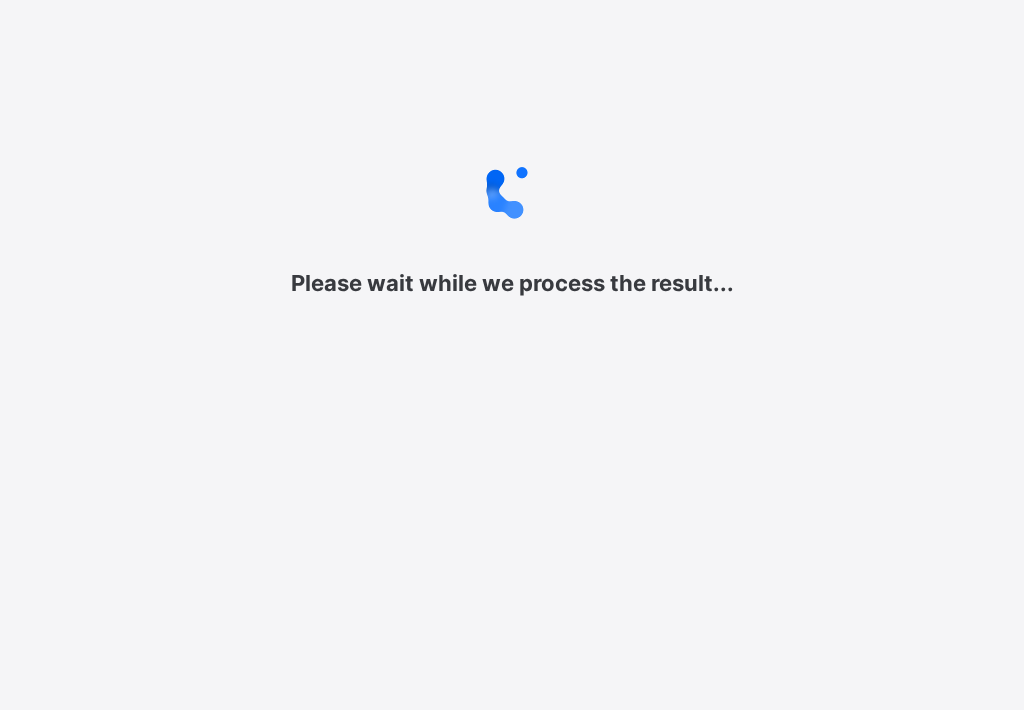 scroll, scrollTop: 0, scrollLeft: 0, axis: both 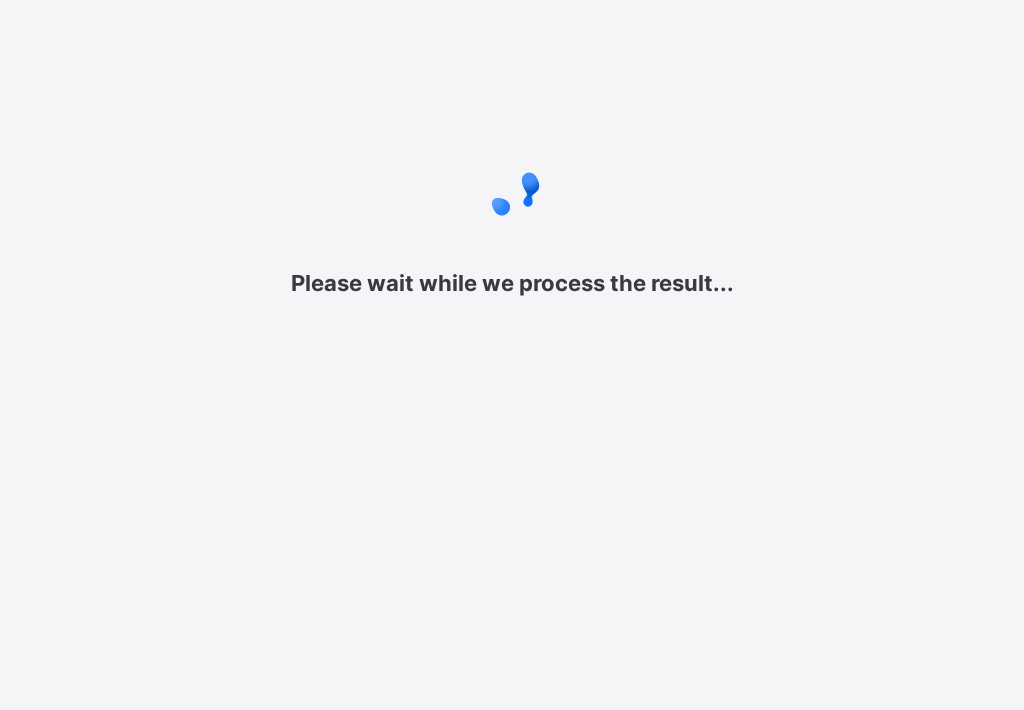 click on "Please wait while we process the result... New Update Available Hello there, You can install SAFSIMS on your device for easier access. Dismiss Update app" at bounding box center [512, 355] 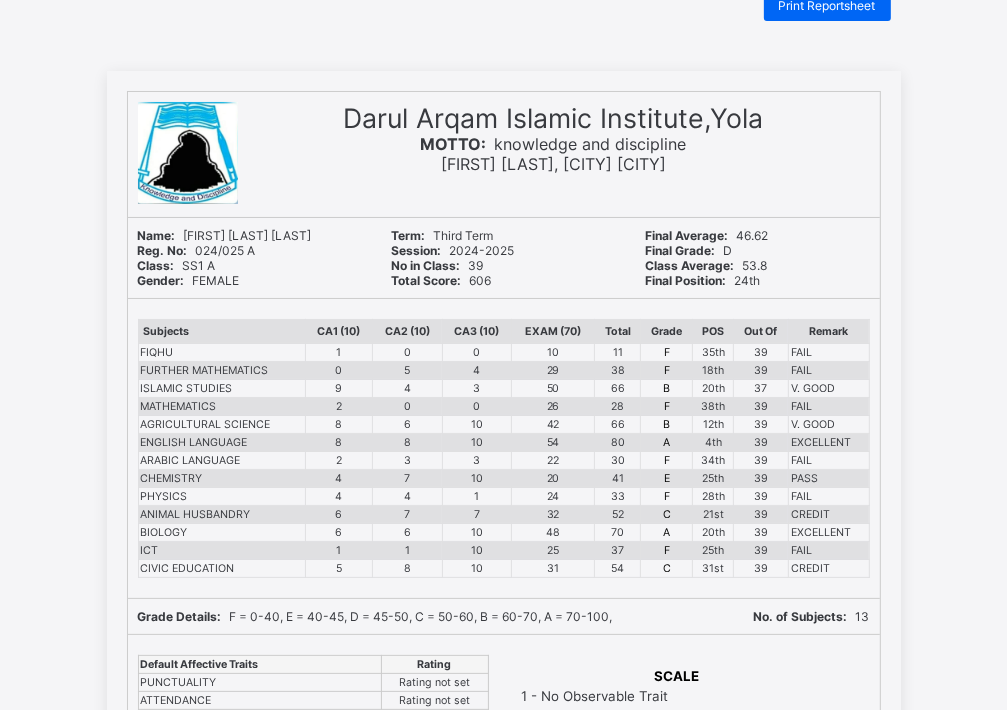 scroll, scrollTop: 0, scrollLeft: 0, axis: both 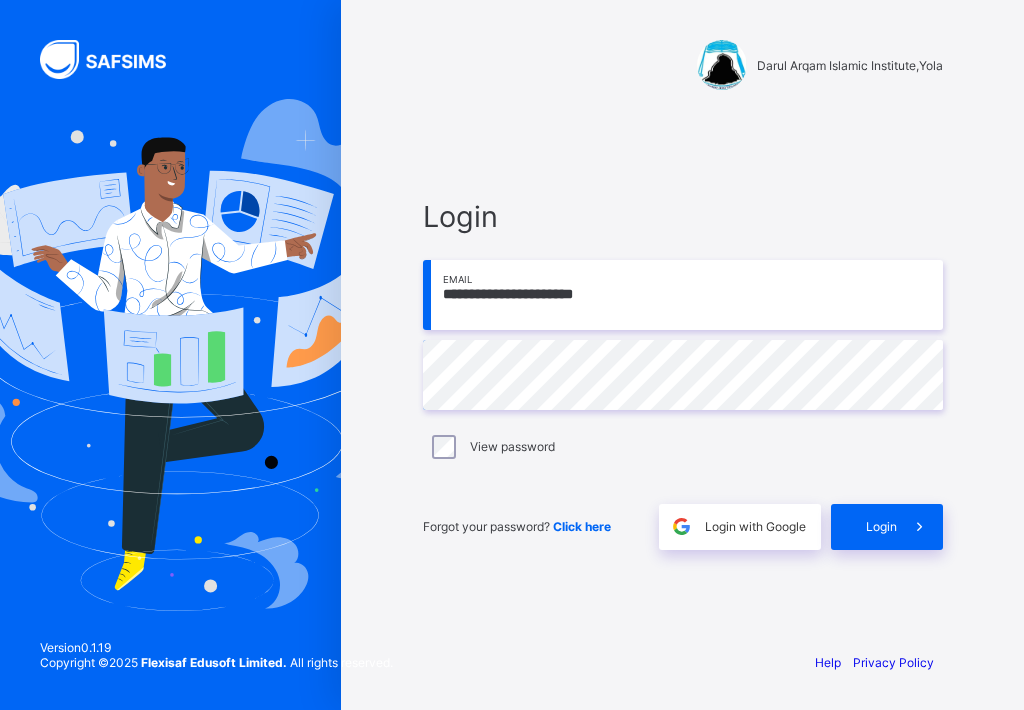 type on "**********" 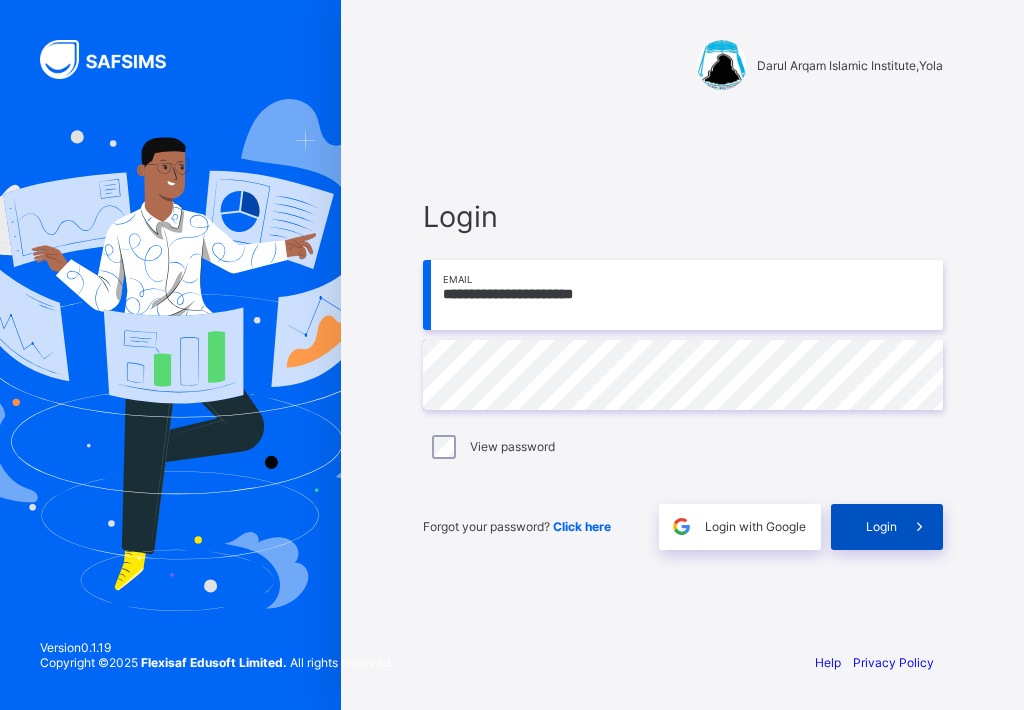 click on "Login" at bounding box center [887, 527] 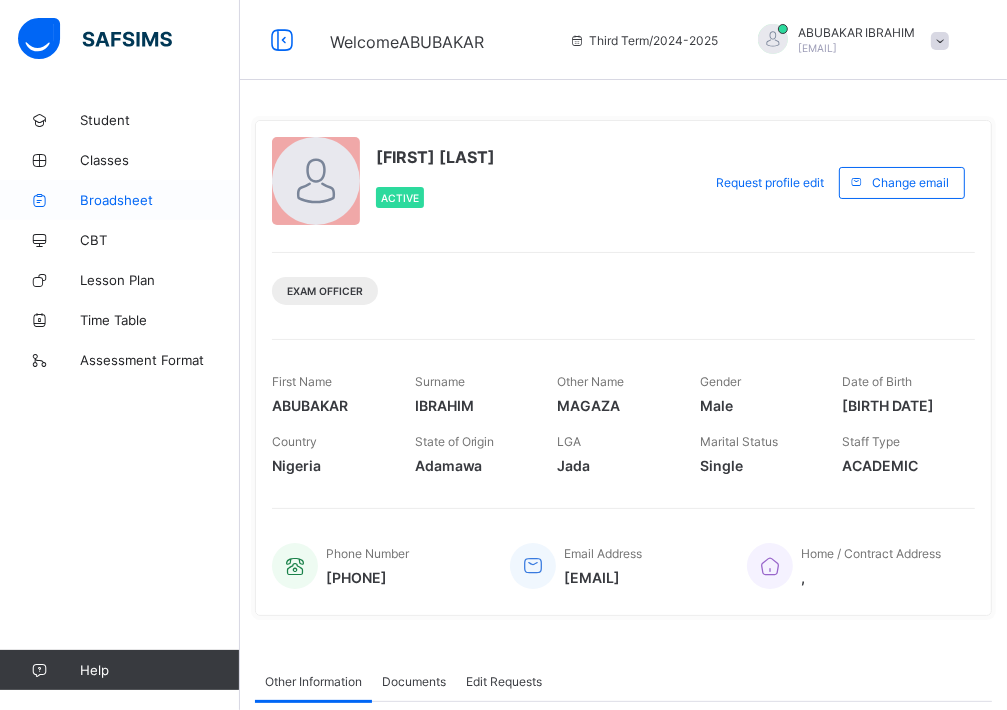 click on "Broadsheet" at bounding box center (160, 200) 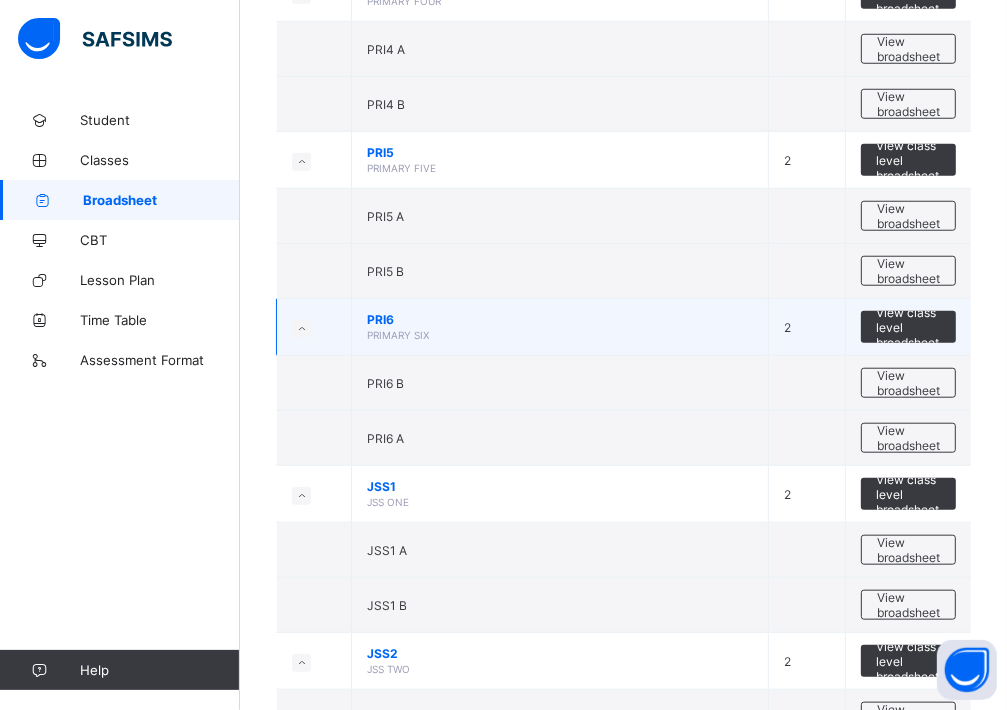 scroll, scrollTop: 1419, scrollLeft: 0, axis: vertical 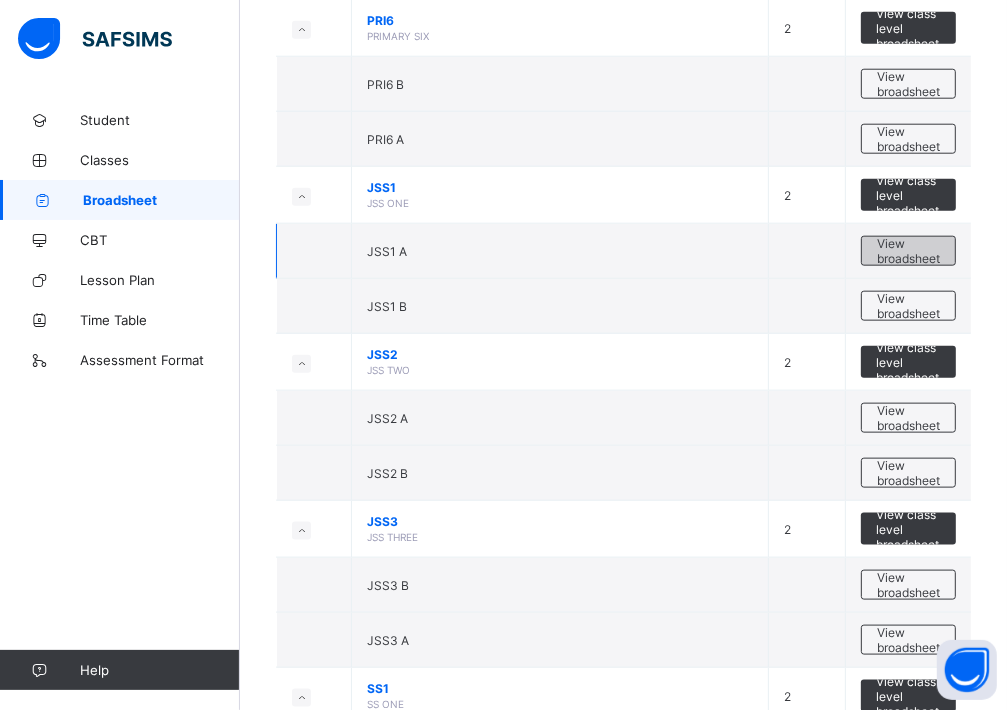 click on "View broadsheet" at bounding box center (908, 251) 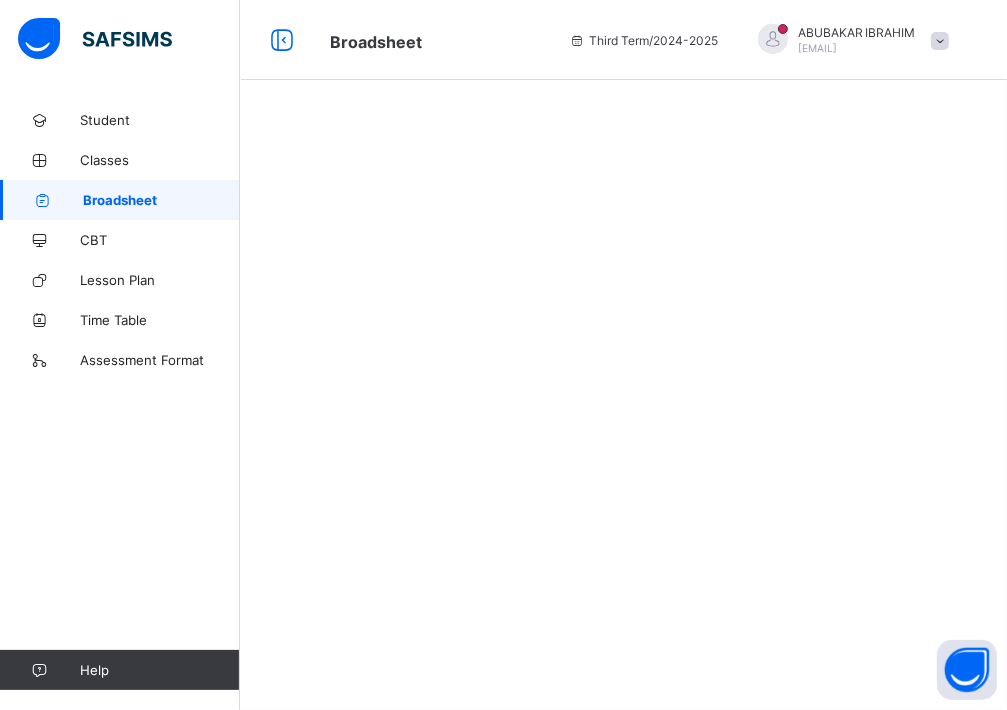 scroll, scrollTop: 0, scrollLeft: 0, axis: both 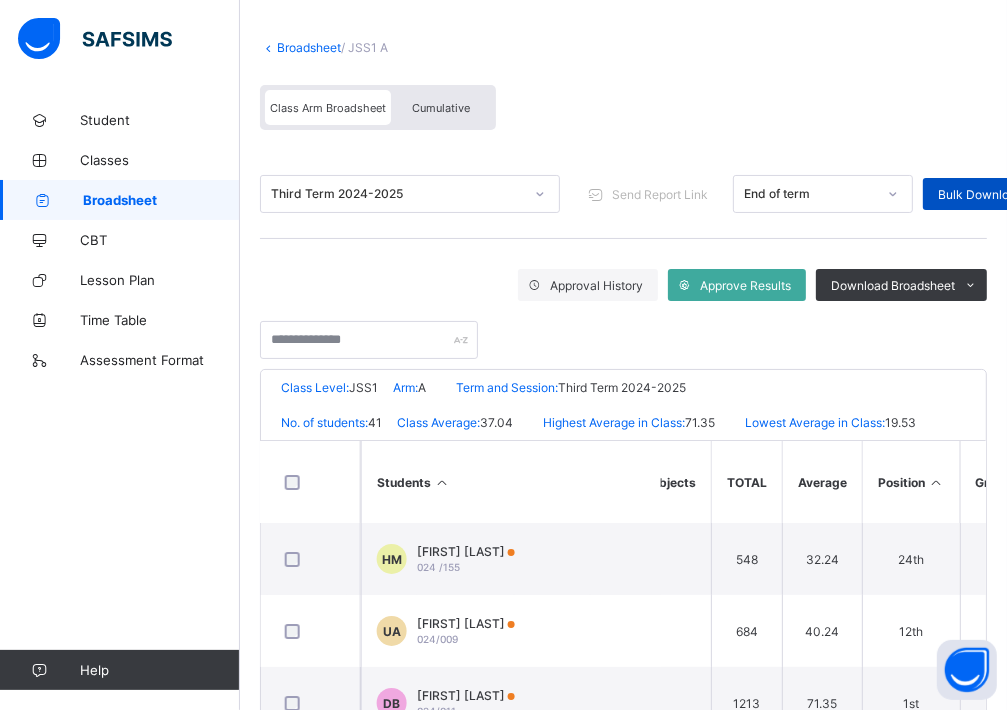click on "Bulk Download Reportsheet" at bounding box center (1016, 194) 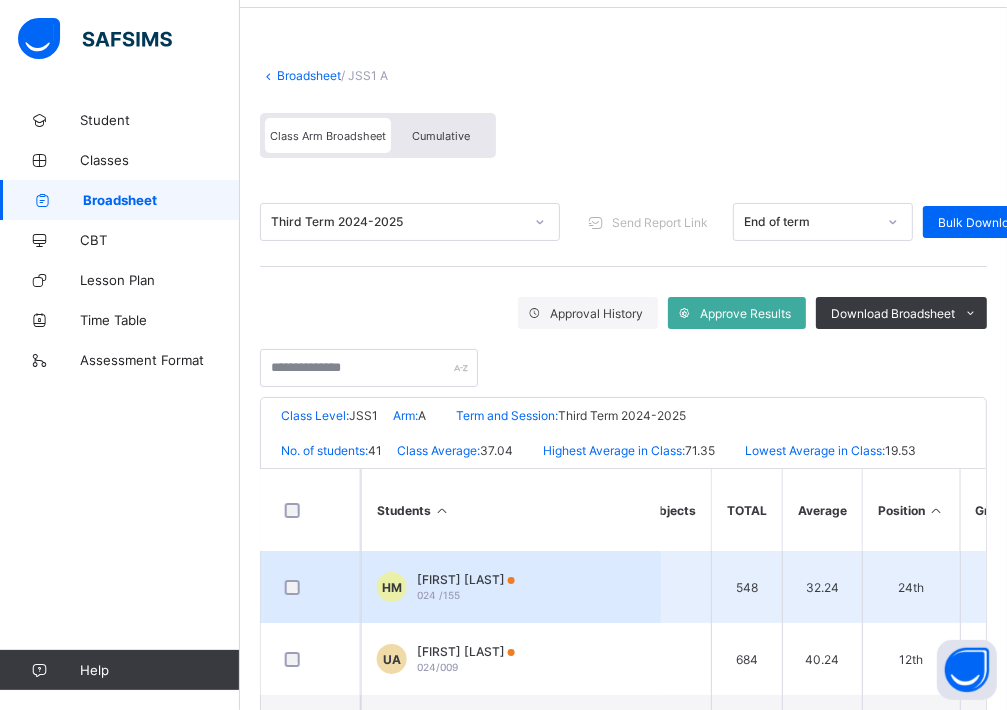 scroll, scrollTop: 0, scrollLeft: 0, axis: both 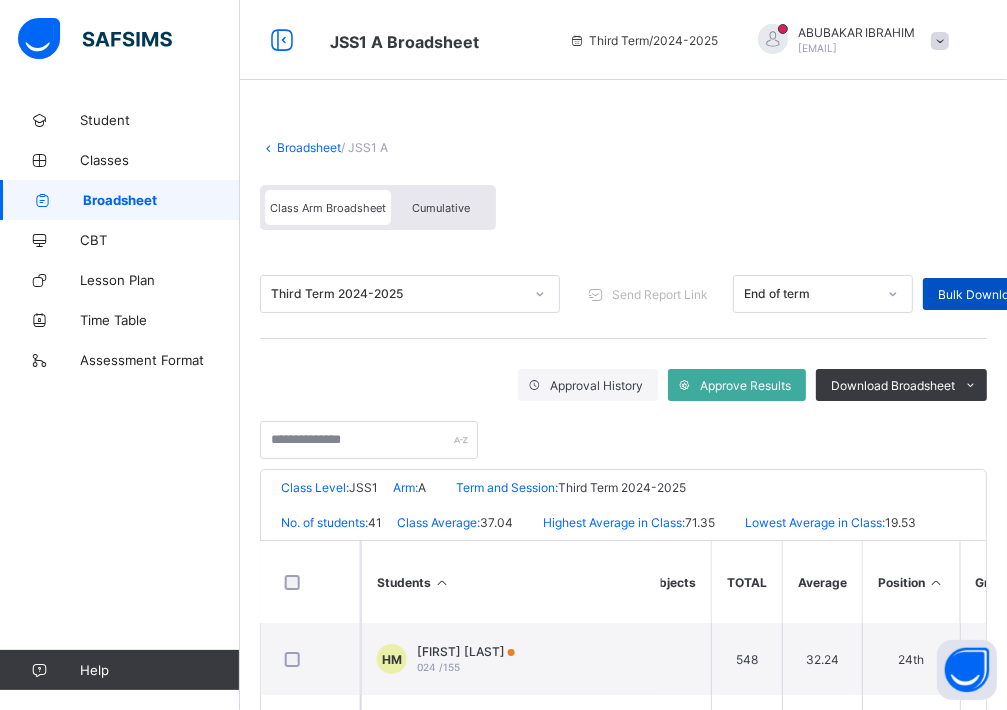 click on "Bulk Download Reportsheet" at bounding box center [1016, 294] 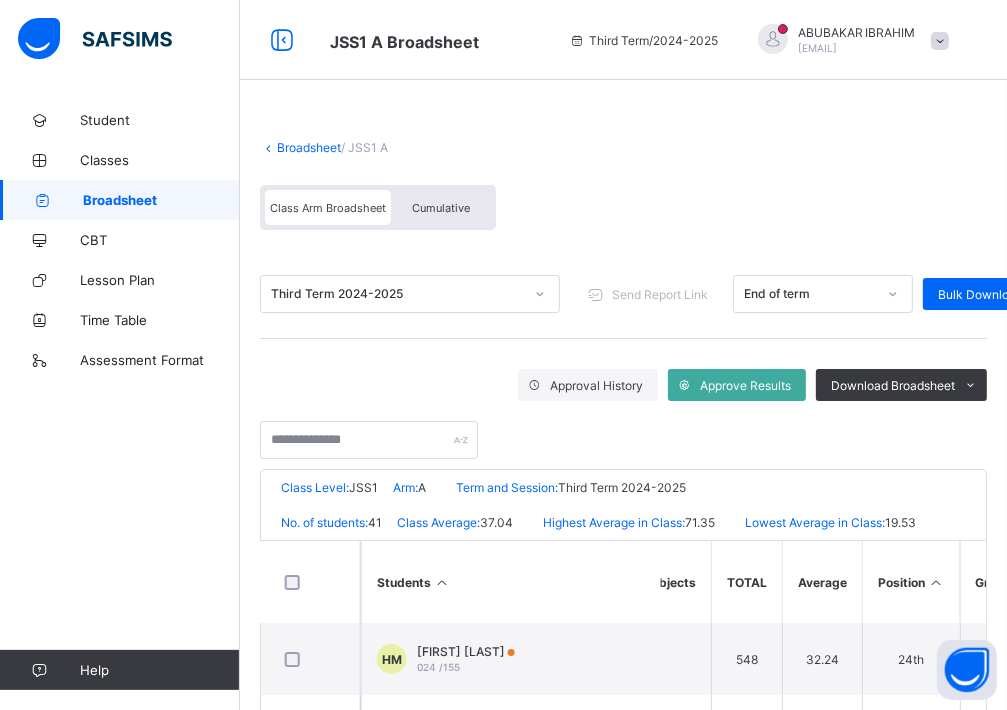 click at bounding box center [940, 41] 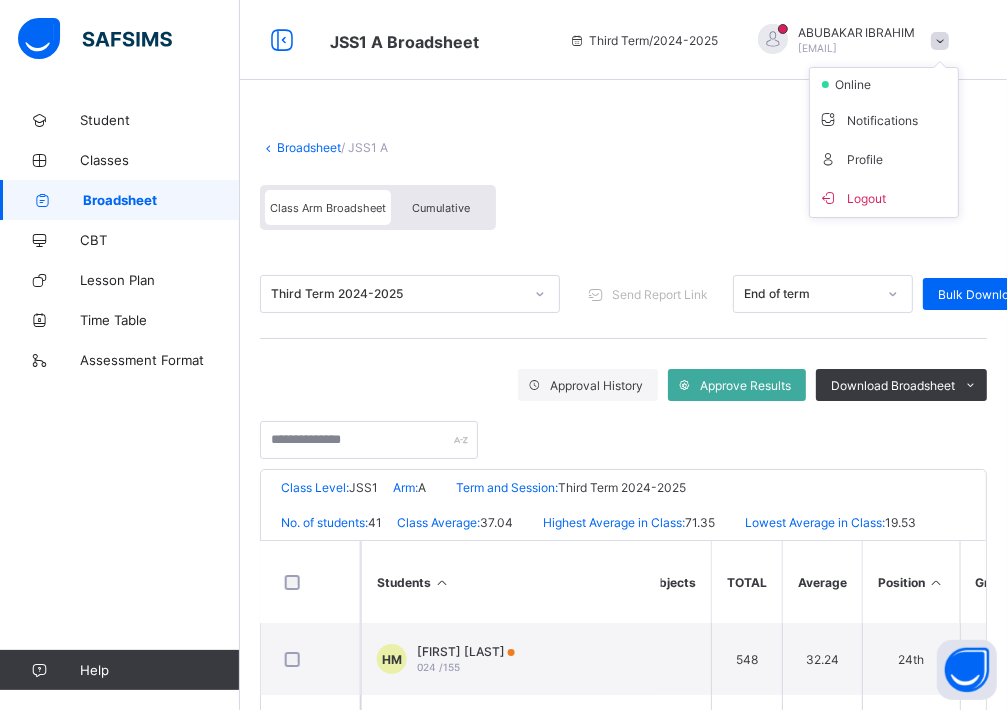 click at bounding box center (940, 41) 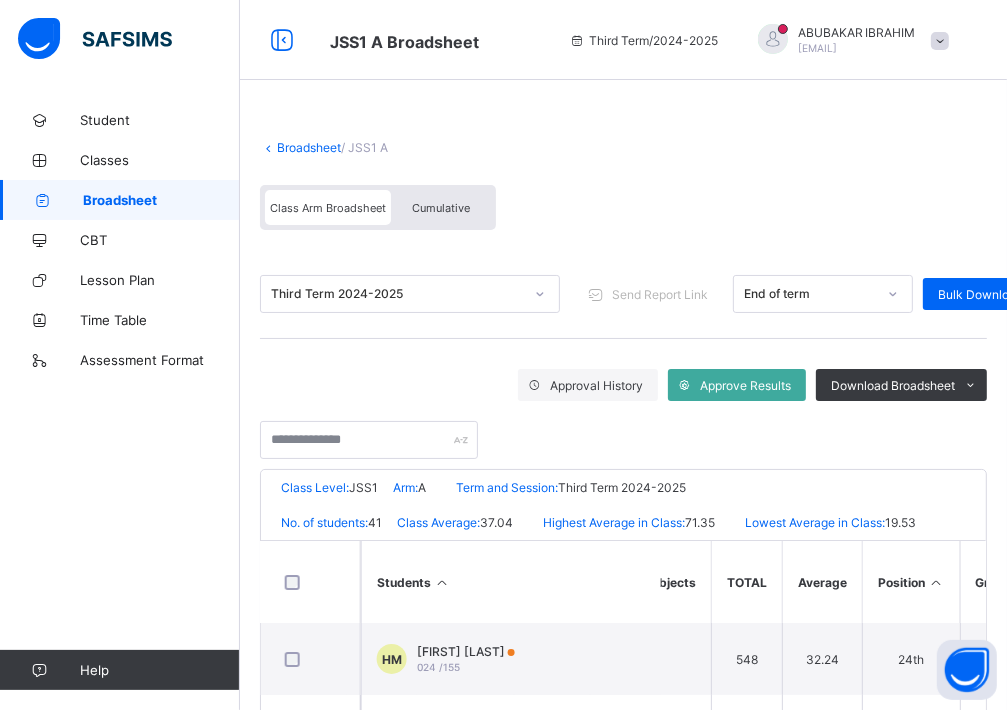 click on "Class Arm Broadsheet Cumulative" at bounding box center [623, 212] 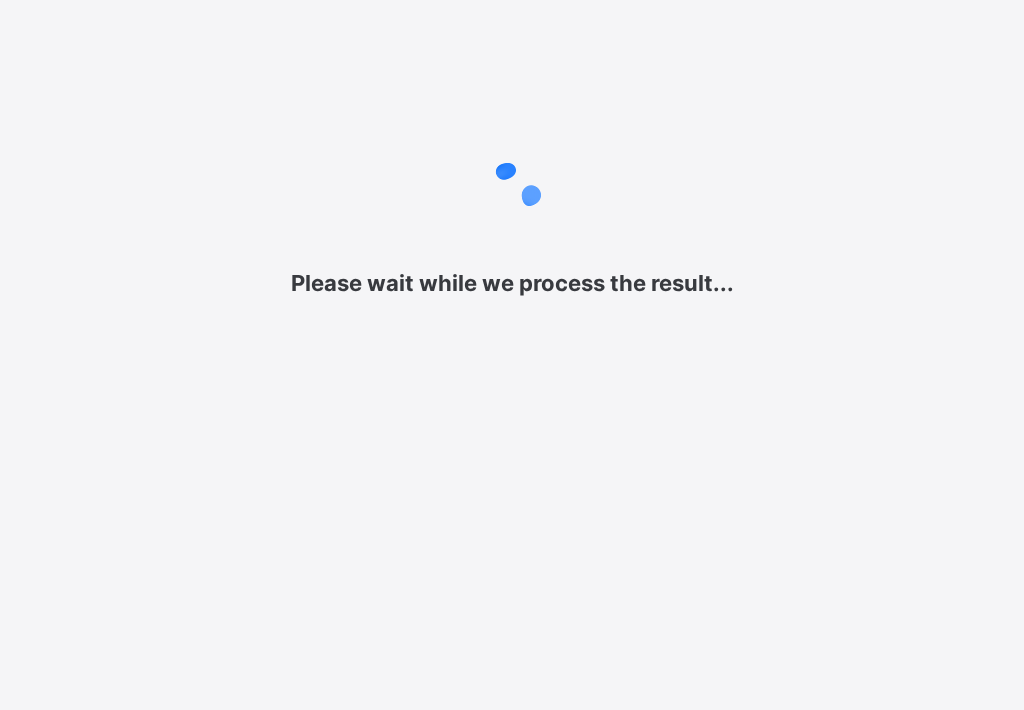 scroll, scrollTop: 0, scrollLeft: 0, axis: both 